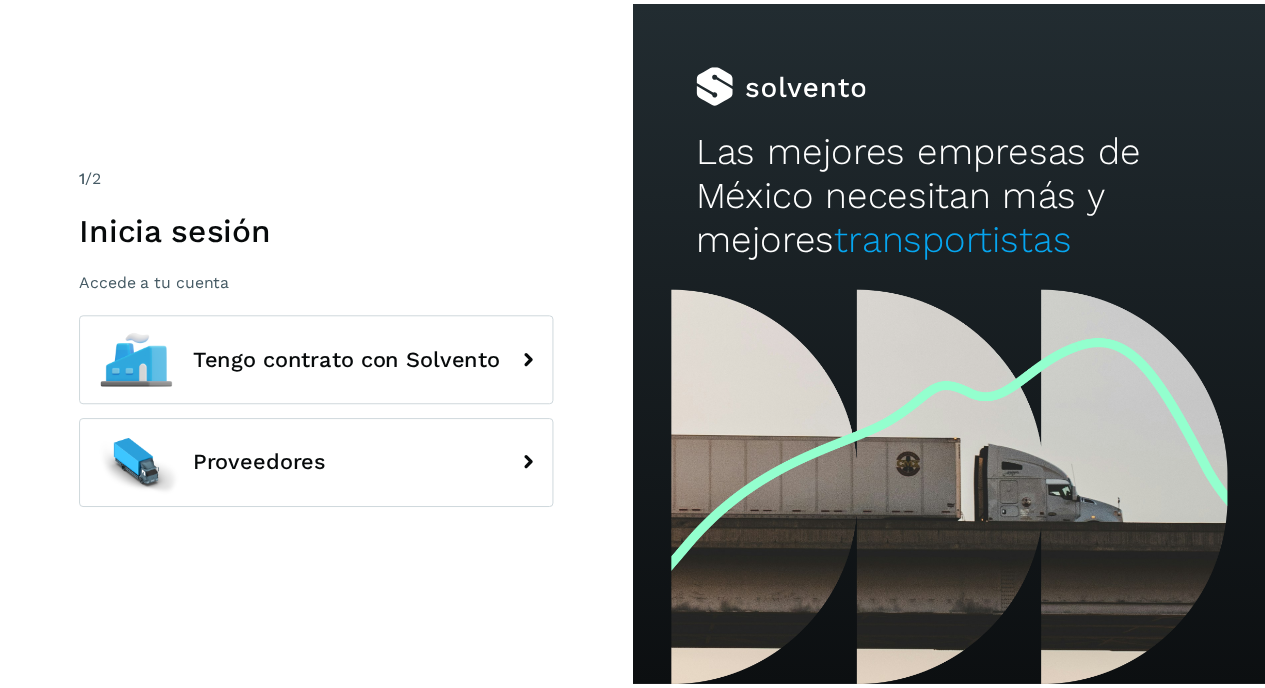 scroll, scrollTop: 0, scrollLeft: 0, axis: both 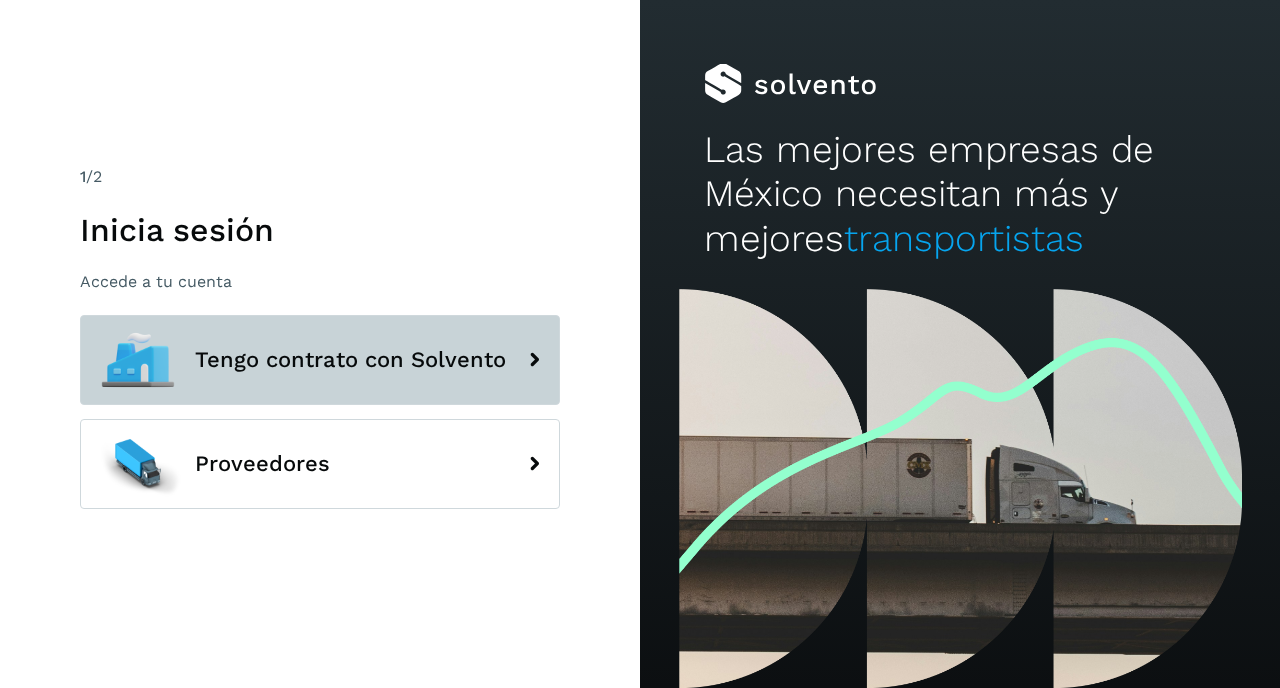 click on "Tengo contrato con Solvento" 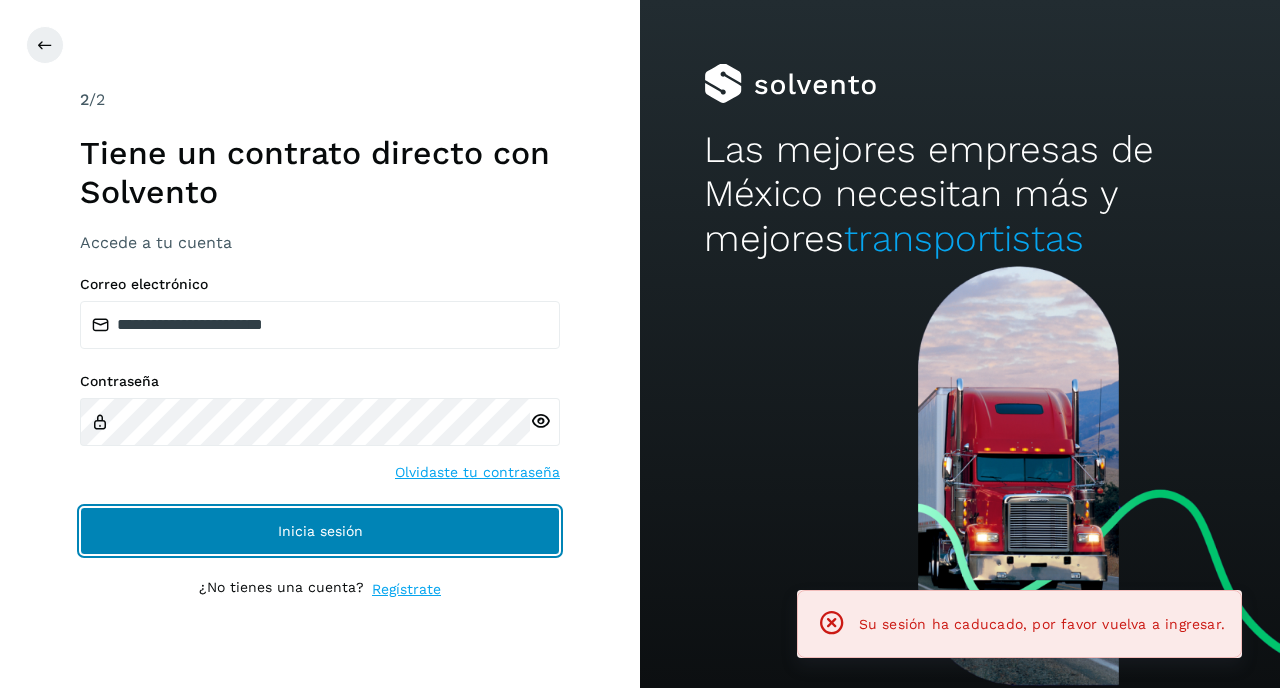 click on "Inicia sesión" 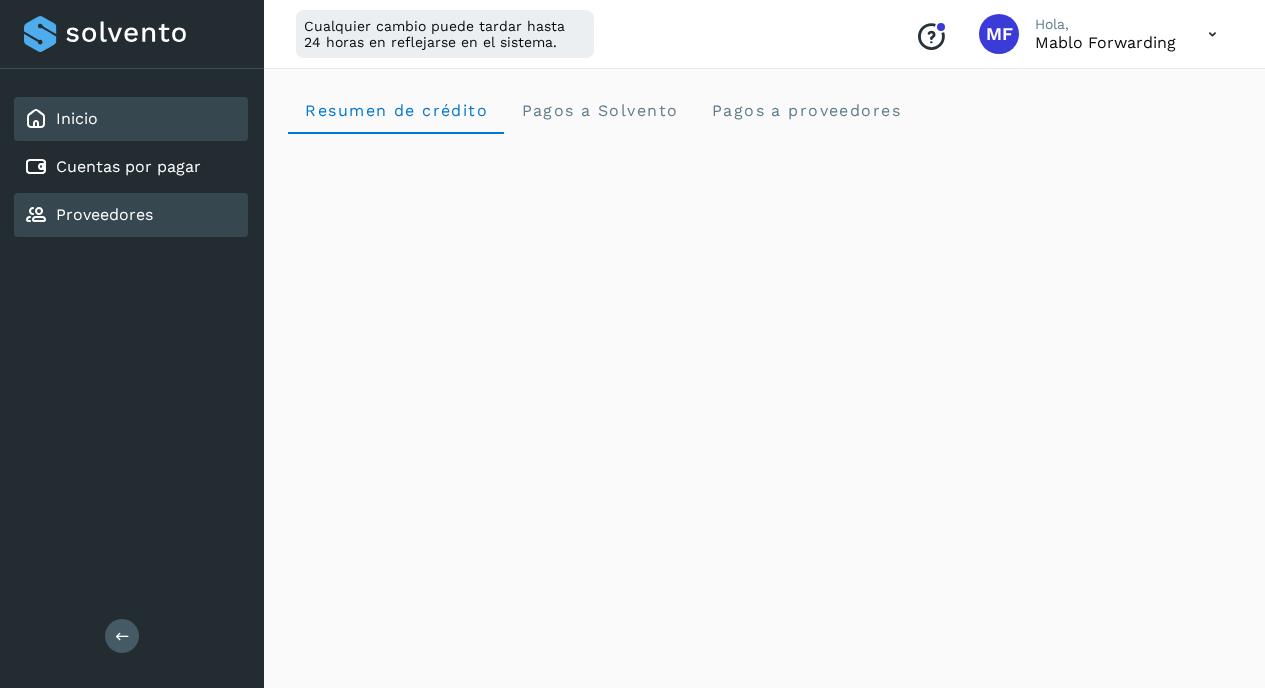 click on "Proveedores" at bounding box center [104, 214] 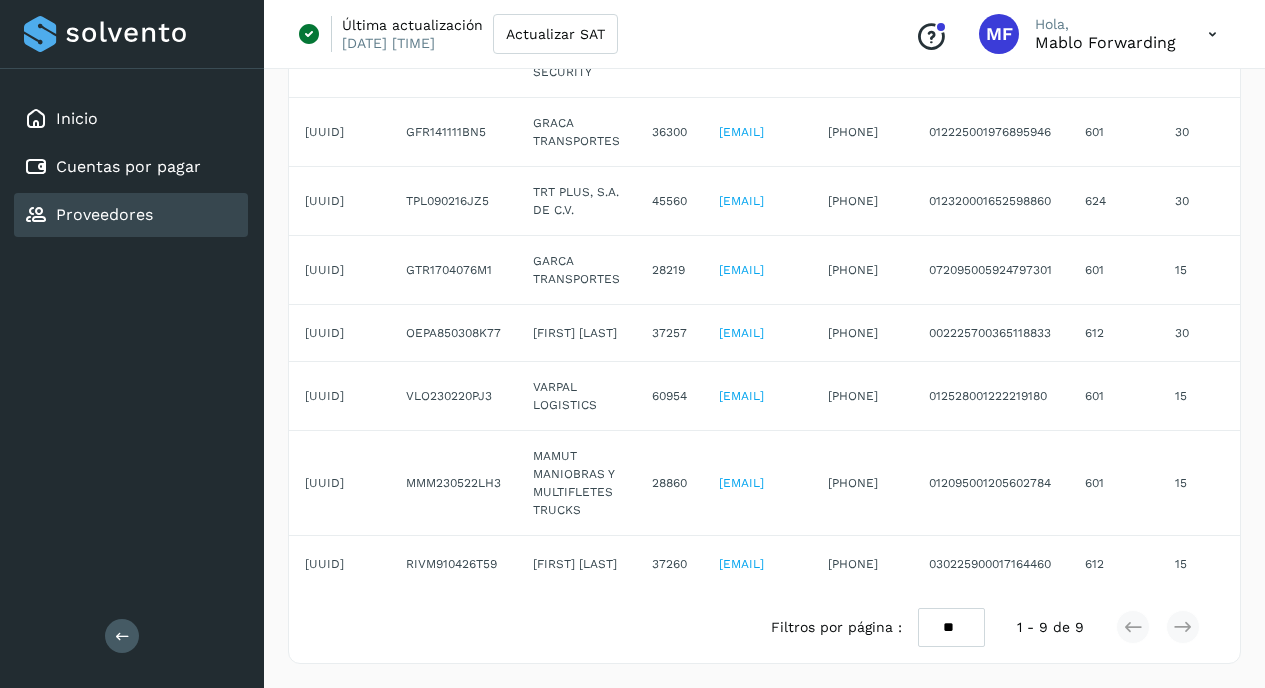 scroll, scrollTop: 0, scrollLeft: 0, axis: both 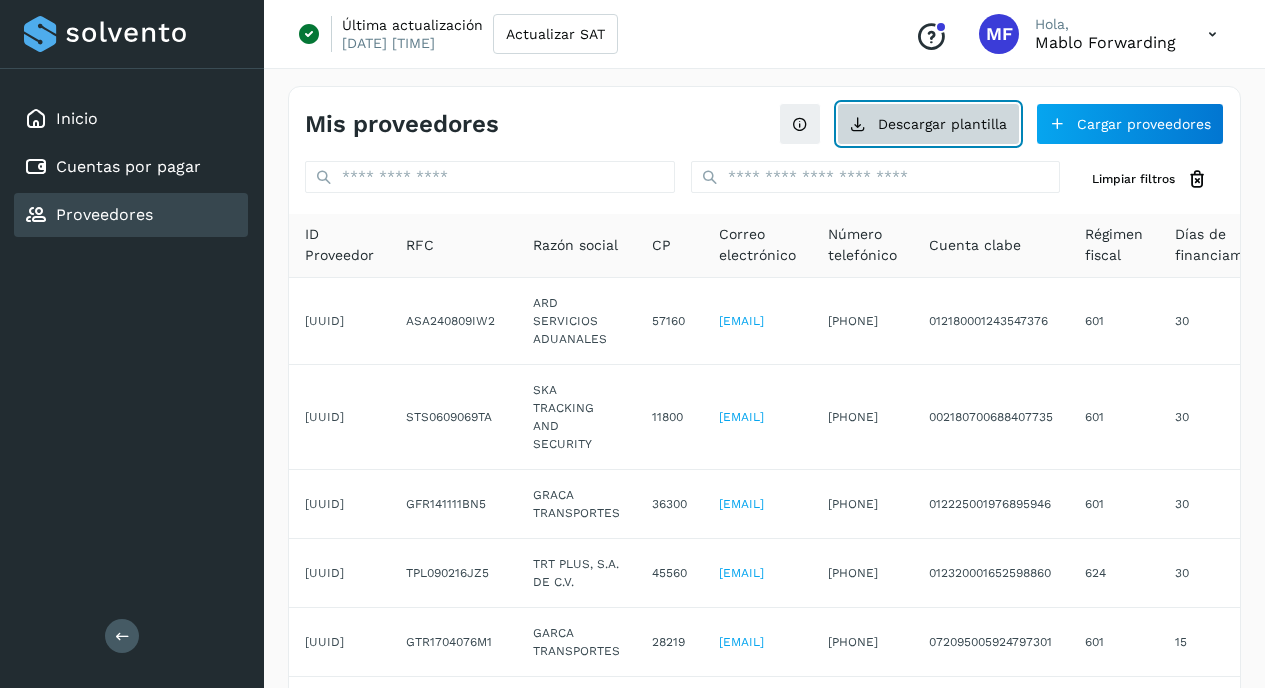 click on "Descargar plantilla" 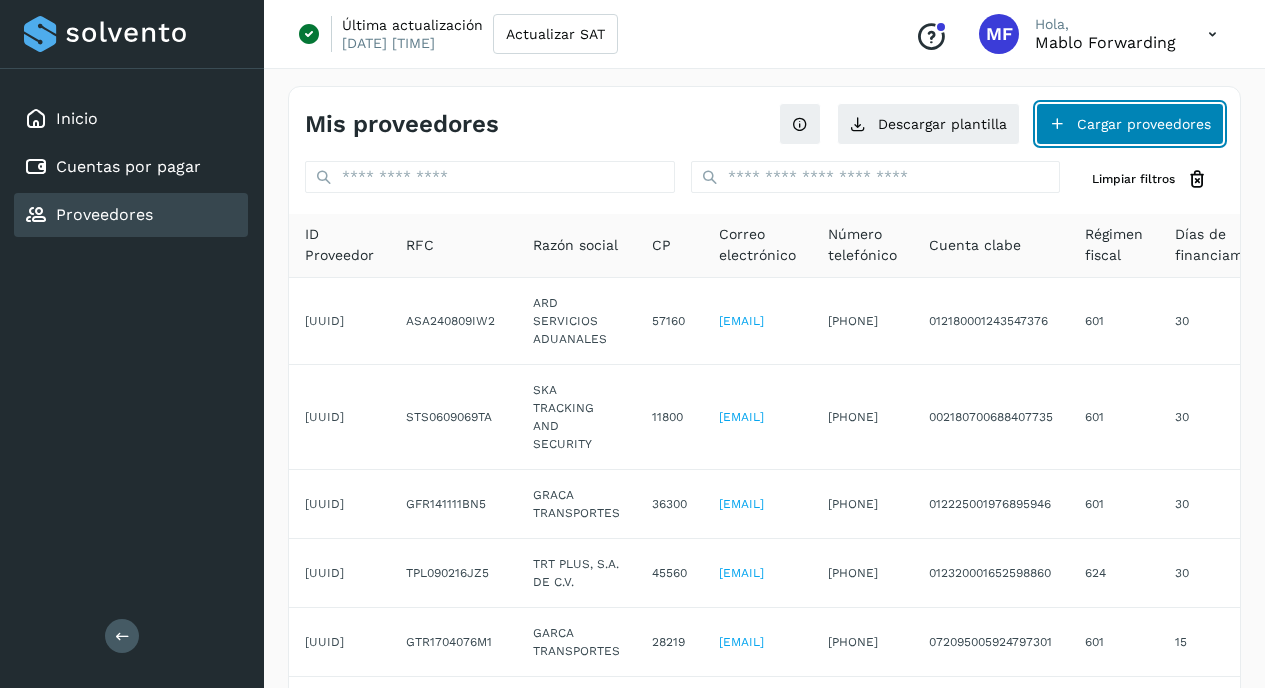 click on "Cargar proveedores" at bounding box center (1130, 124) 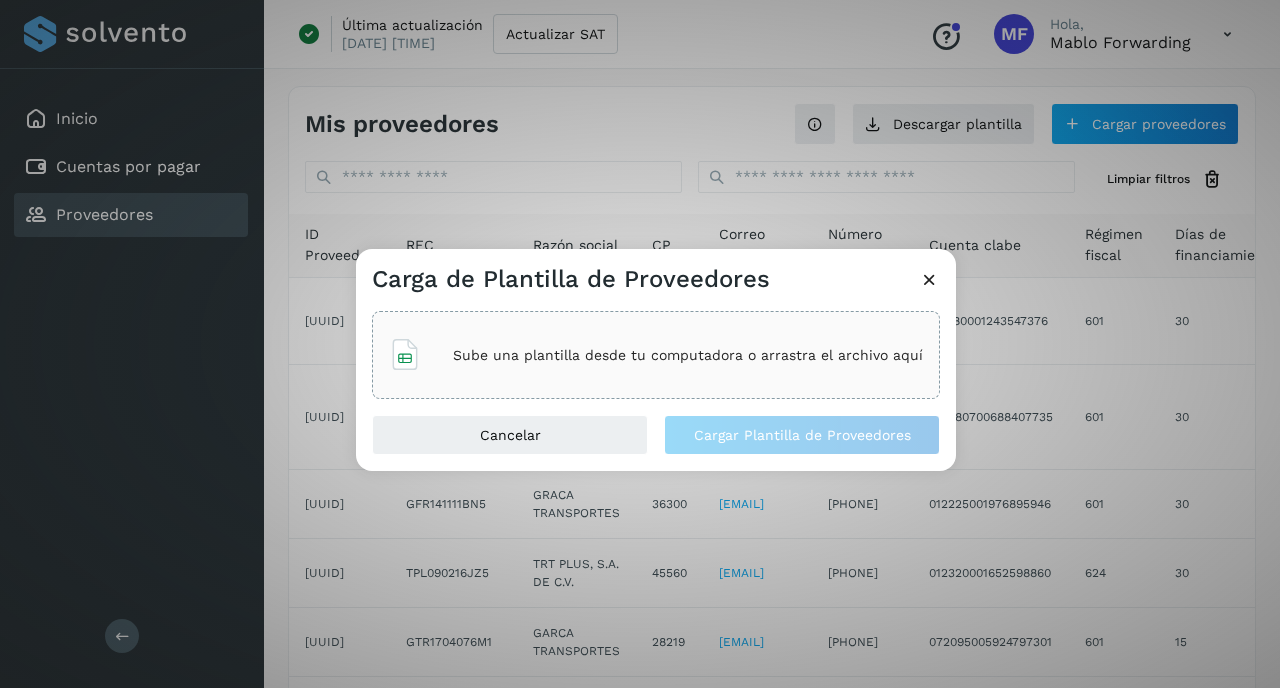 click on "Sube una plantilla desde tu computadora o arrastra el archivo aquí" at bounding box center [688, 355] 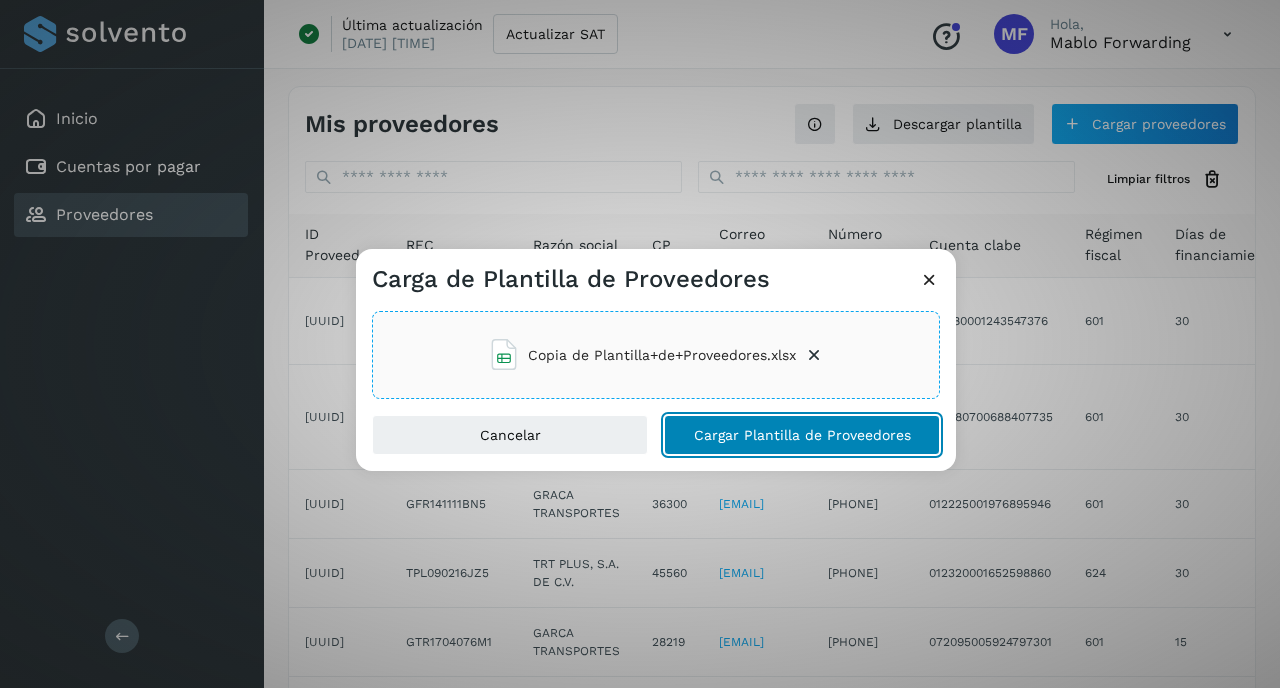 click on "Cargar Plantilla de Proveedores" 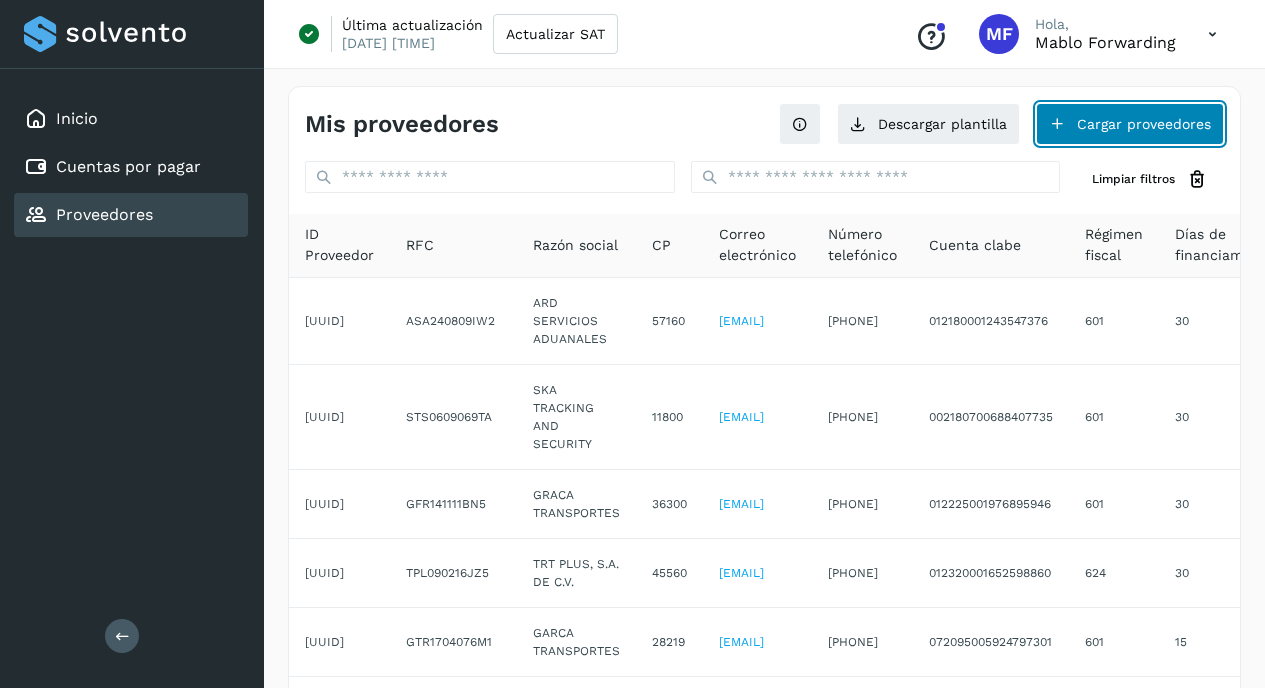 click on "Cargar proveedores" at bounding box center [1130, 124] 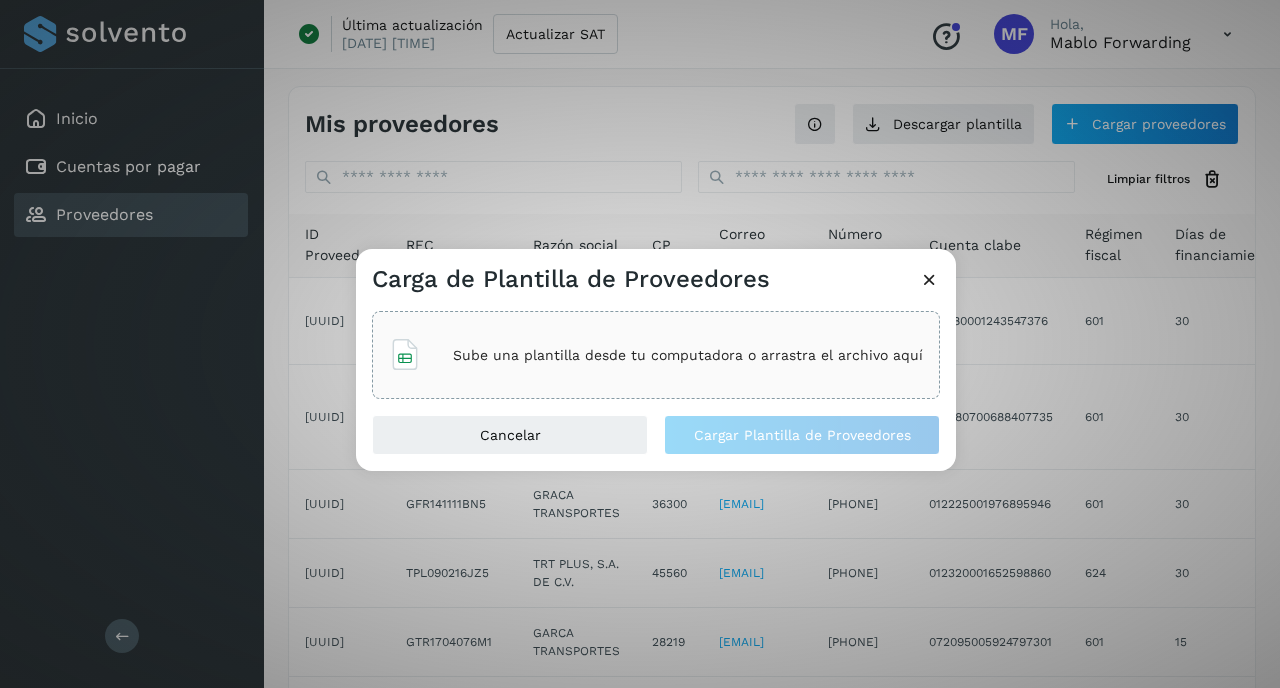 click on "Sube una plantilla desde tu computadora o arrastra el archivo aquí" 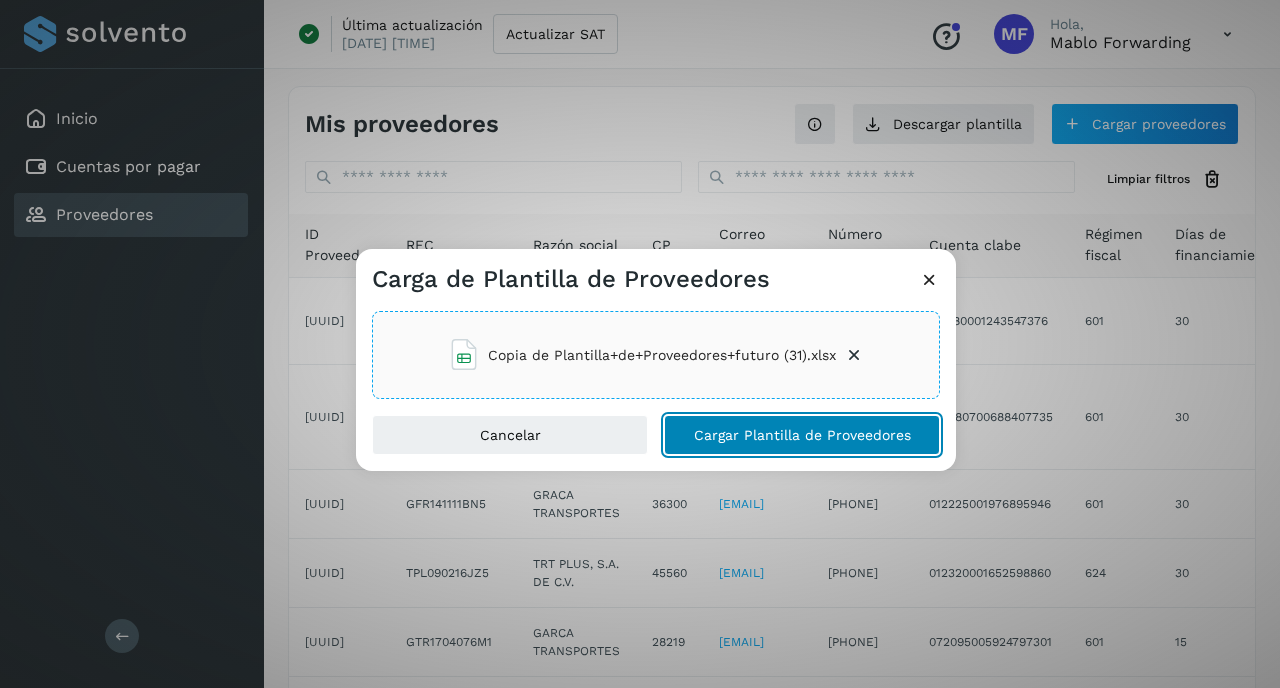 click on "Cargar Plantilla de Proveedores" 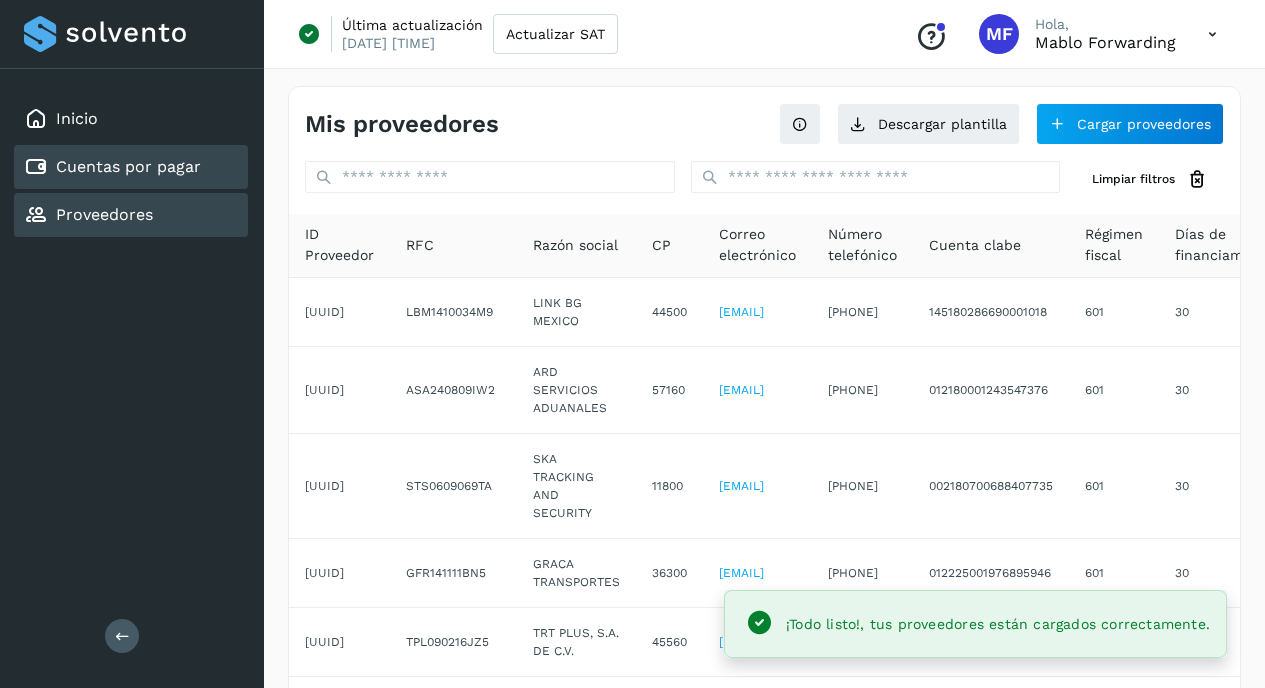 click on "Cuentas por pagar" at bounding box center (128, 166) 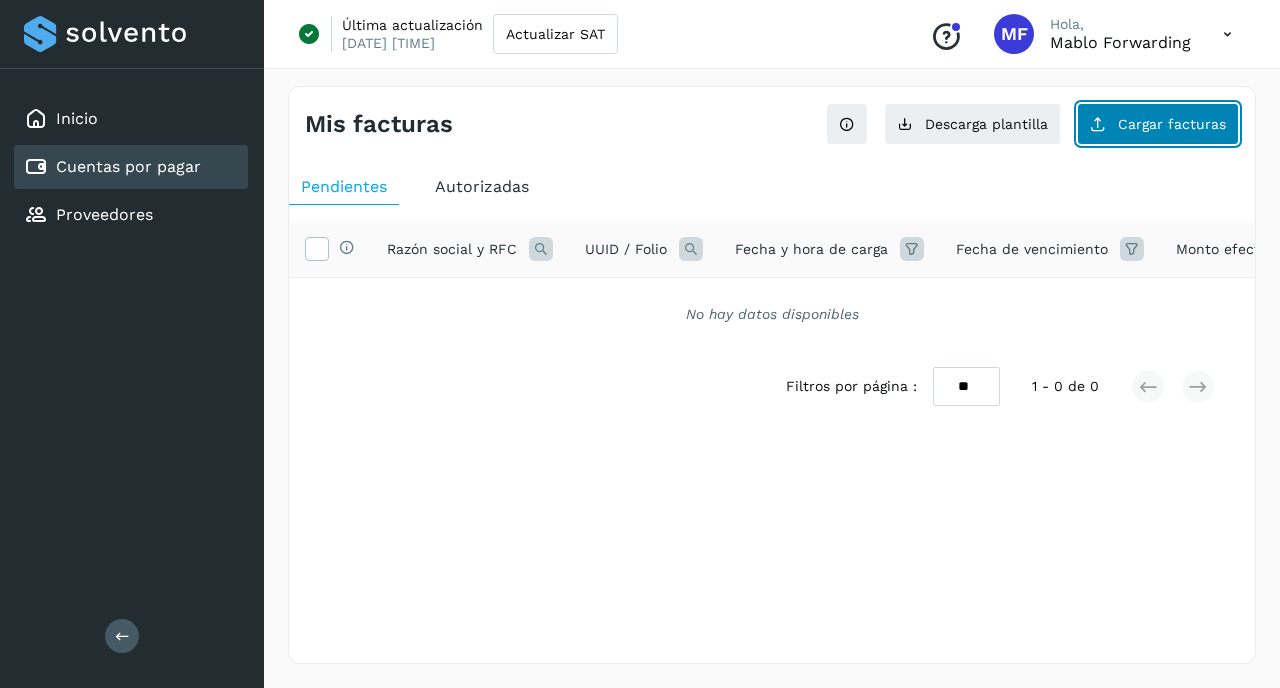click on "Cargar facturas" 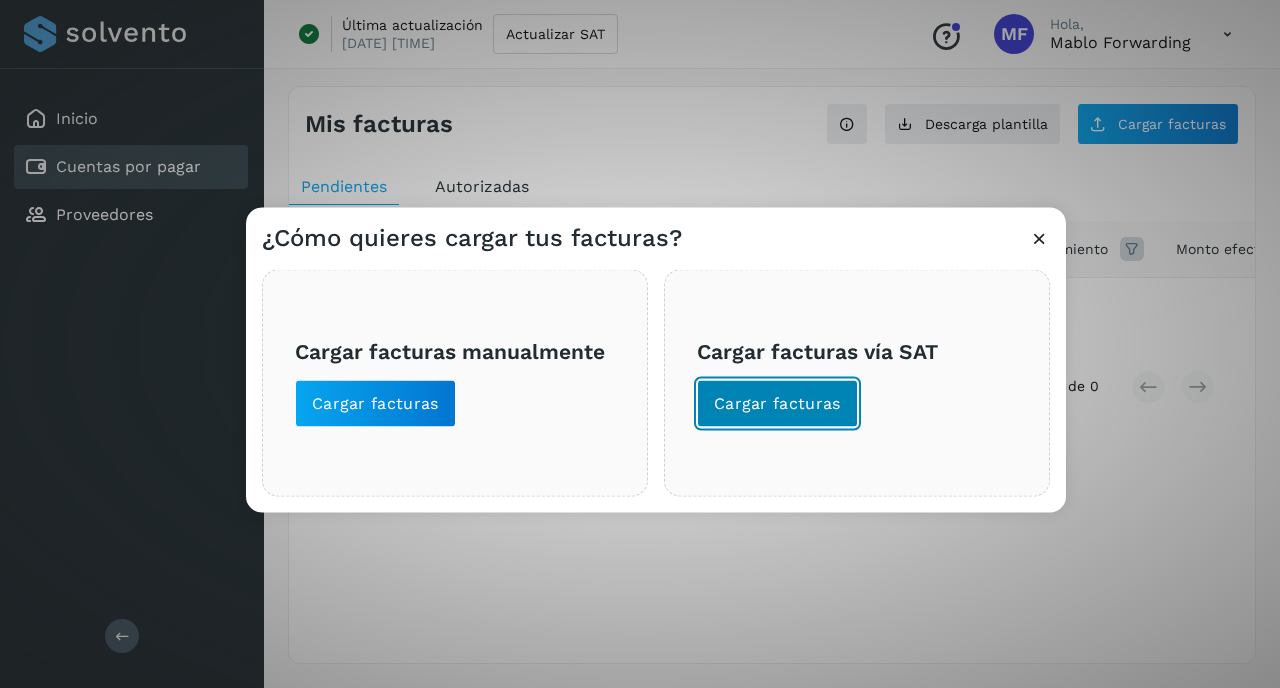 click on "Cargar facturas" 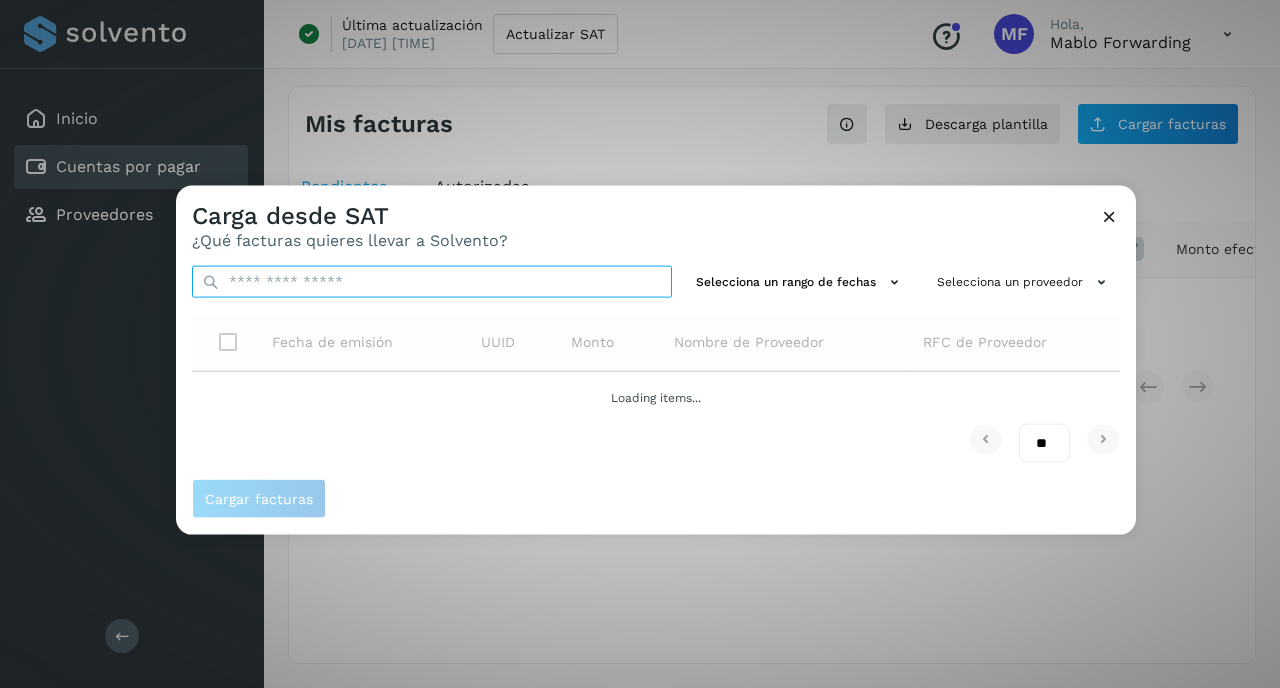 click at bounding box center [432, 282] 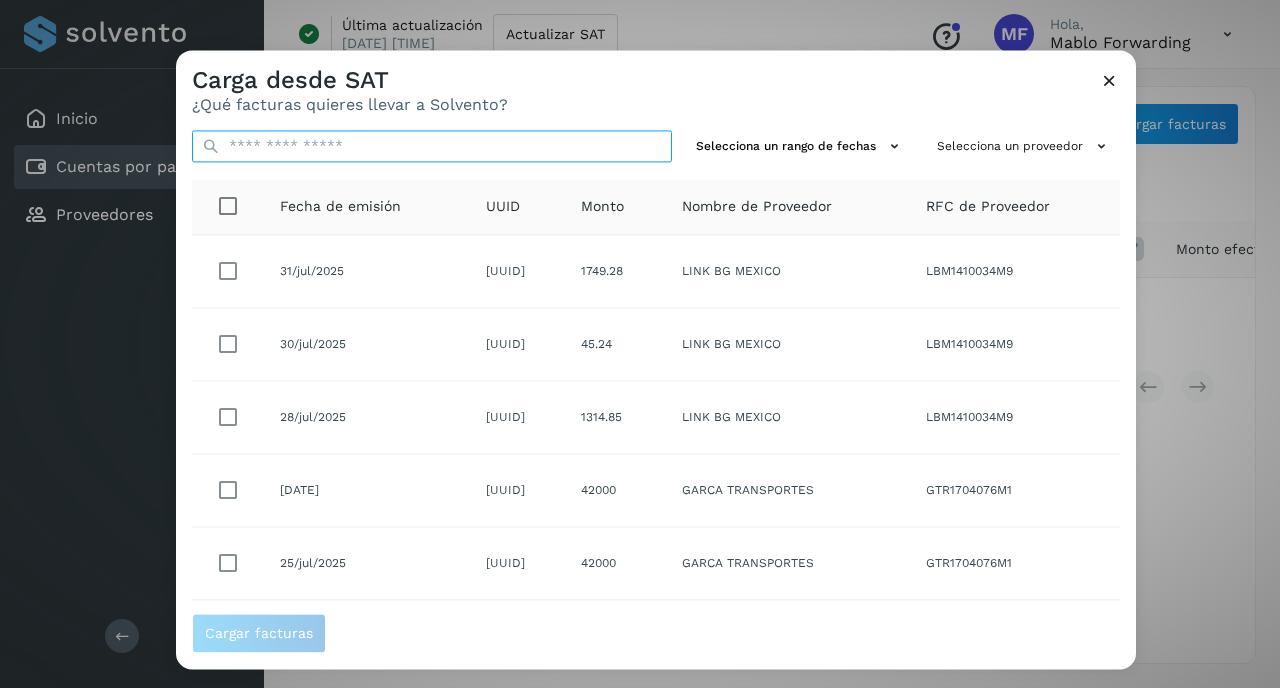 paste on "**********" 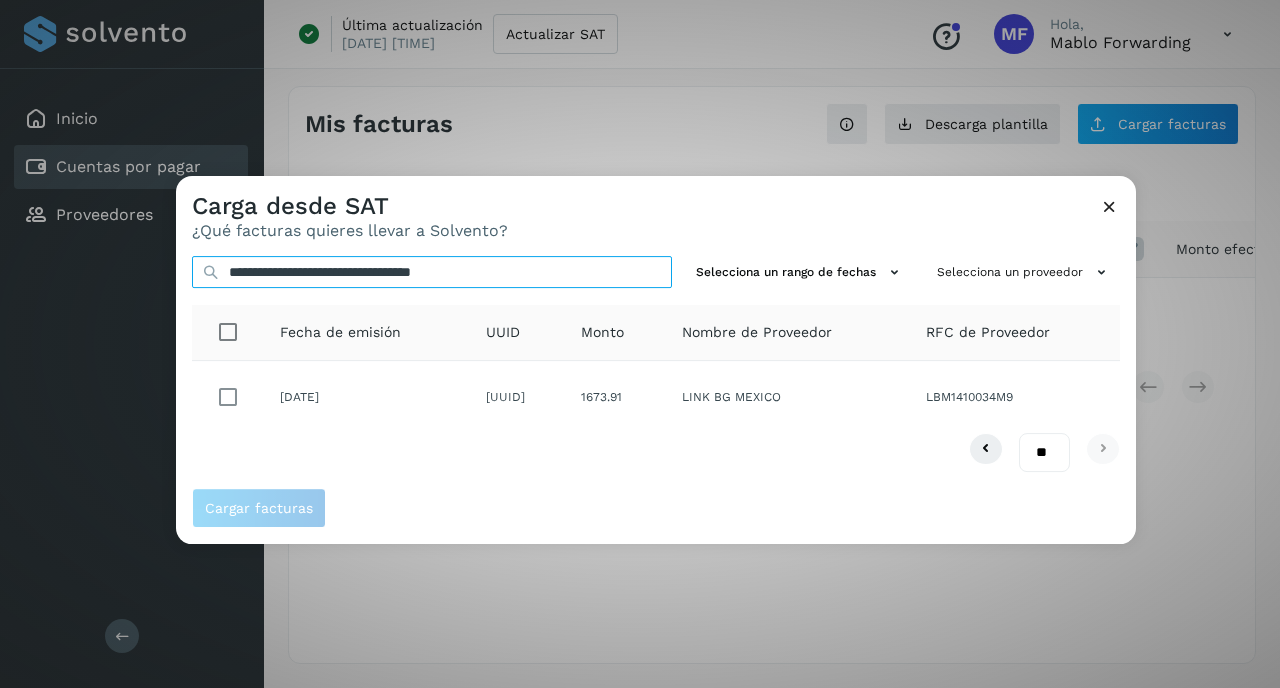 type on "**********" 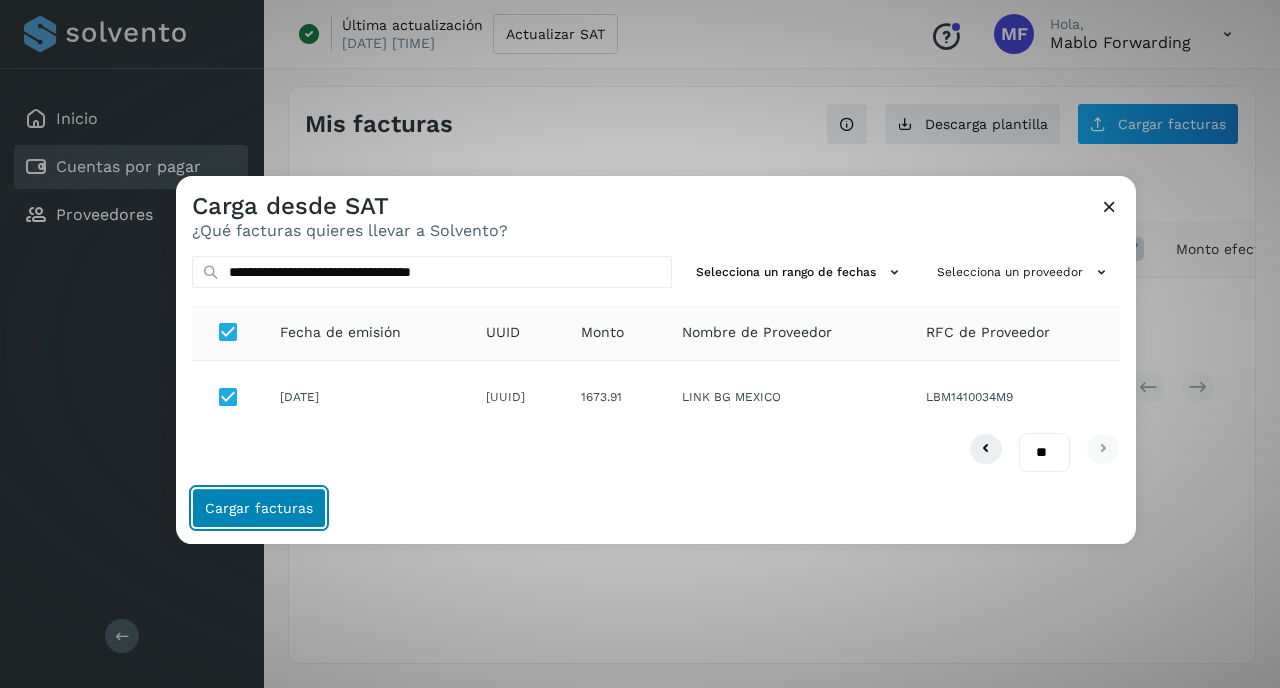 click on "Cargar facturas" 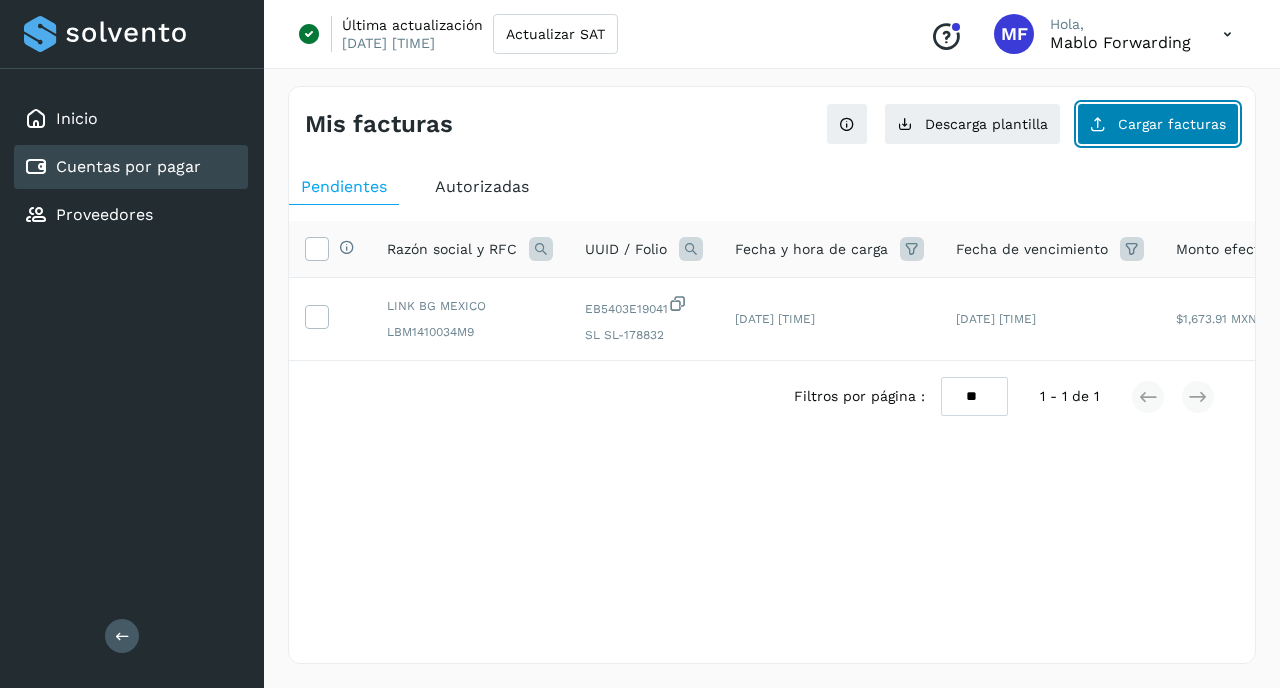click on "Cargar facturas" 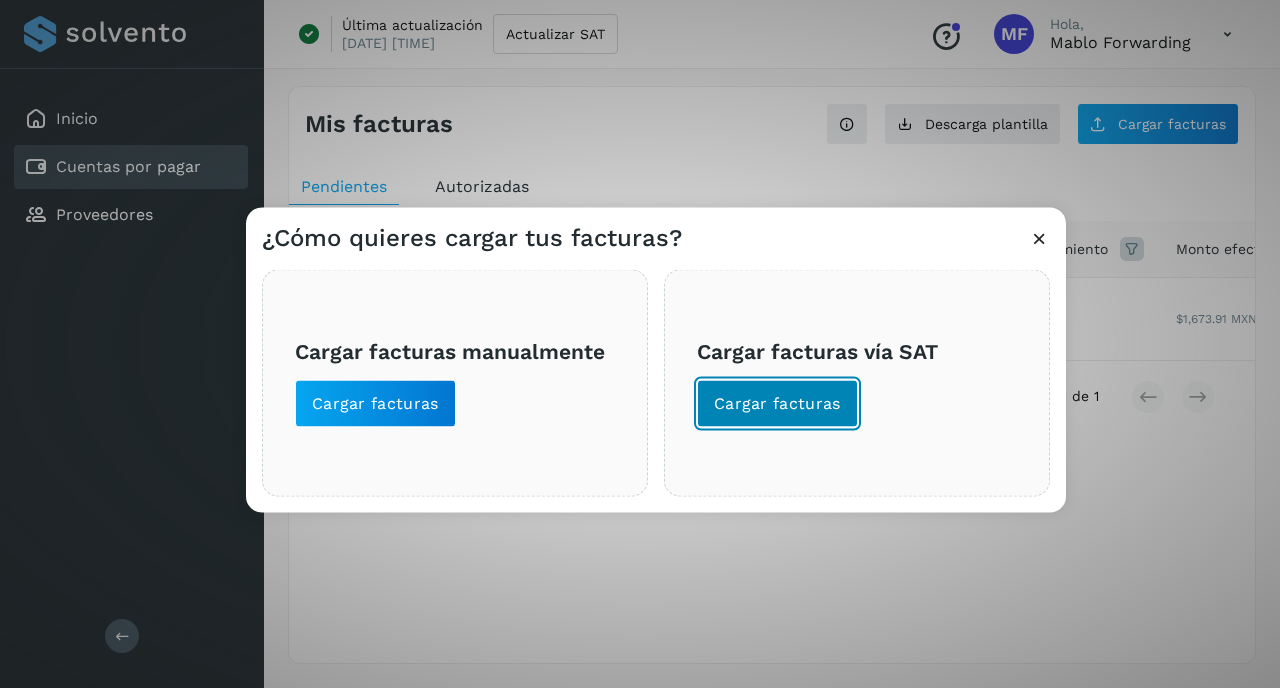 click on "Cargar facturas" at bounding box center [777, 404] 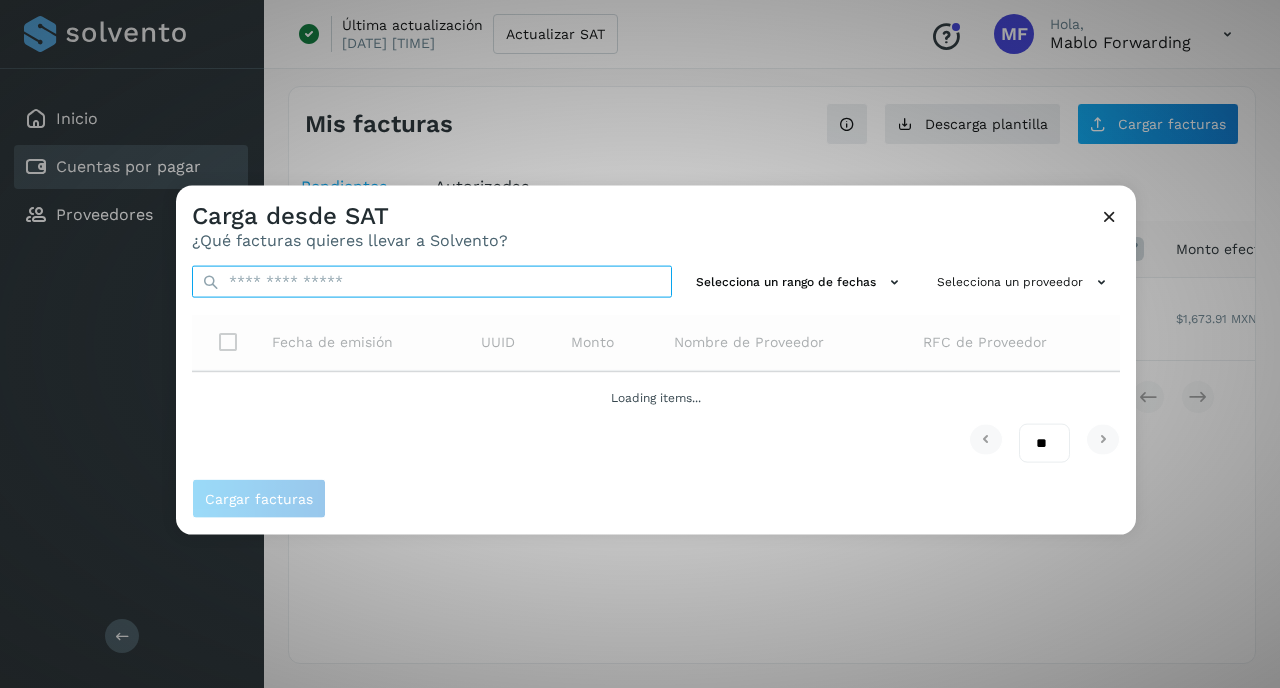 click at bounding box center (432, 282) 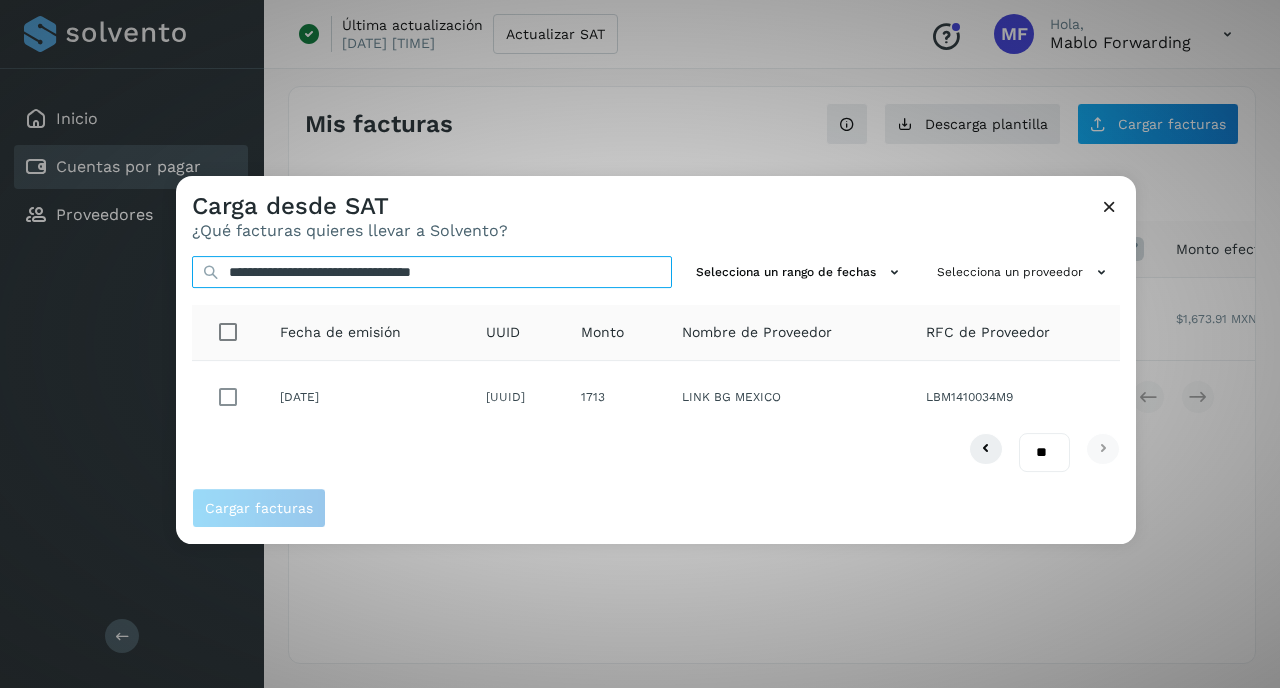 type on "**********" 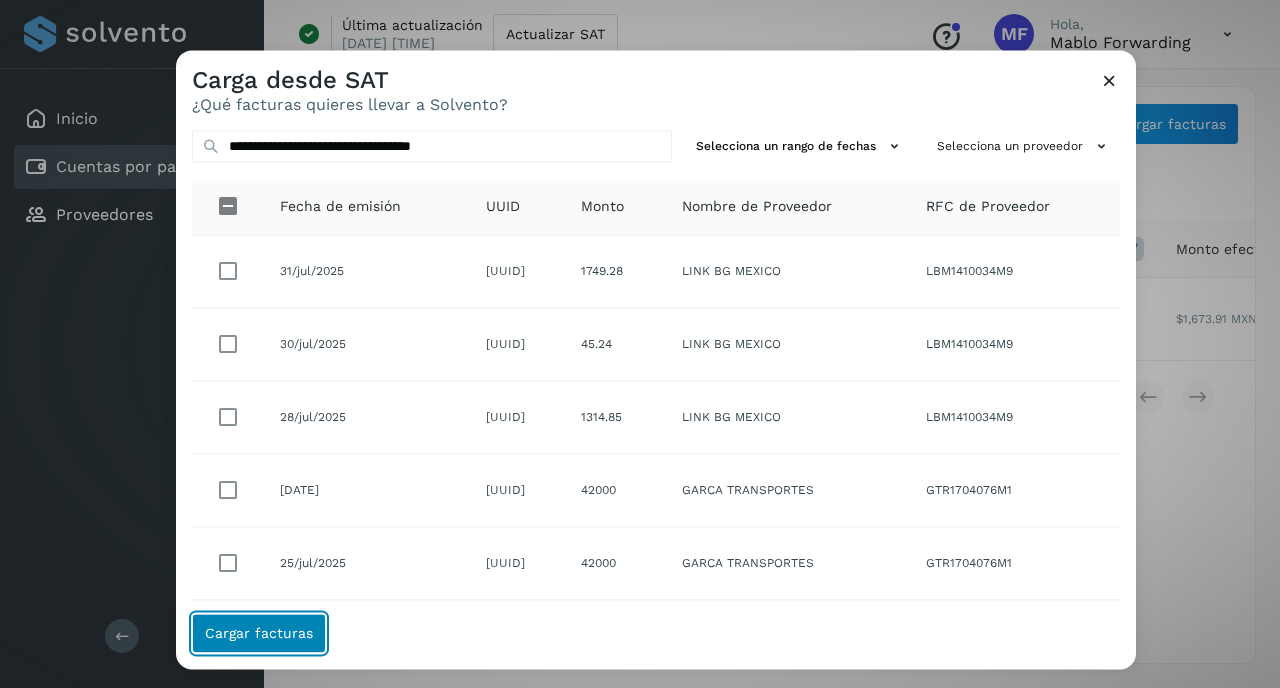click on "Cargar facturas" 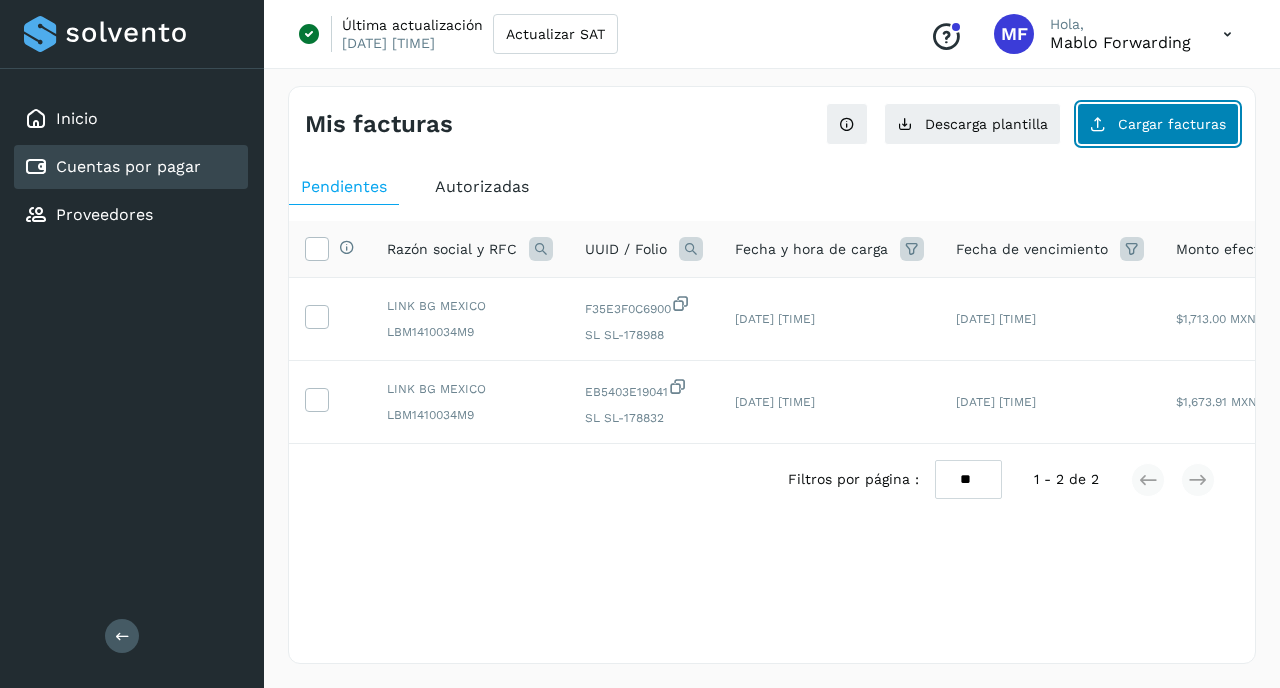 click on "Cargar facturas" 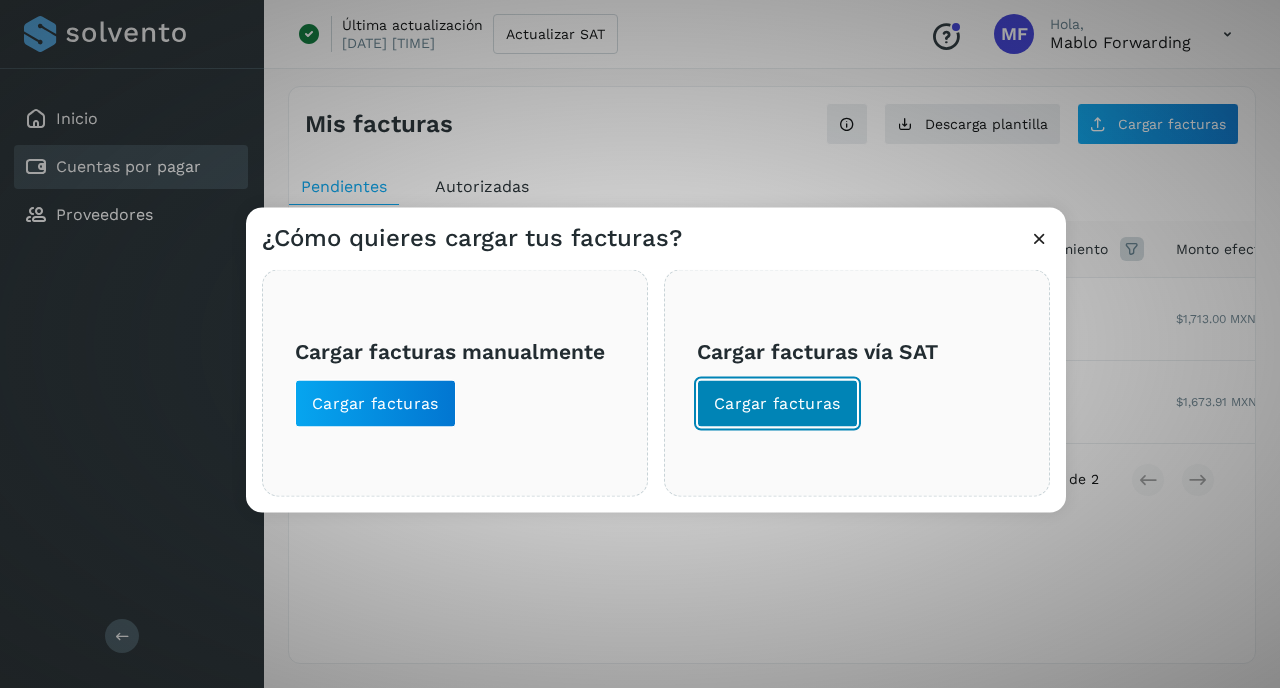 click on "Cargar facturas" 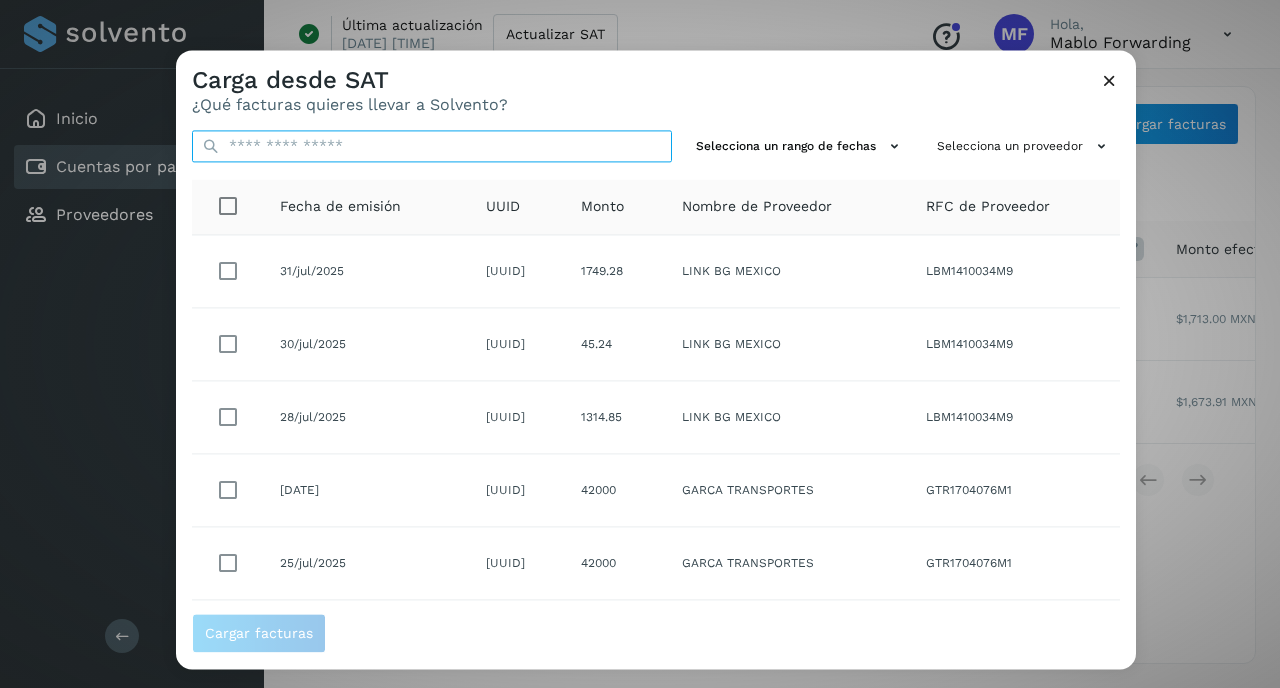 click at bounding box center [432, 146] 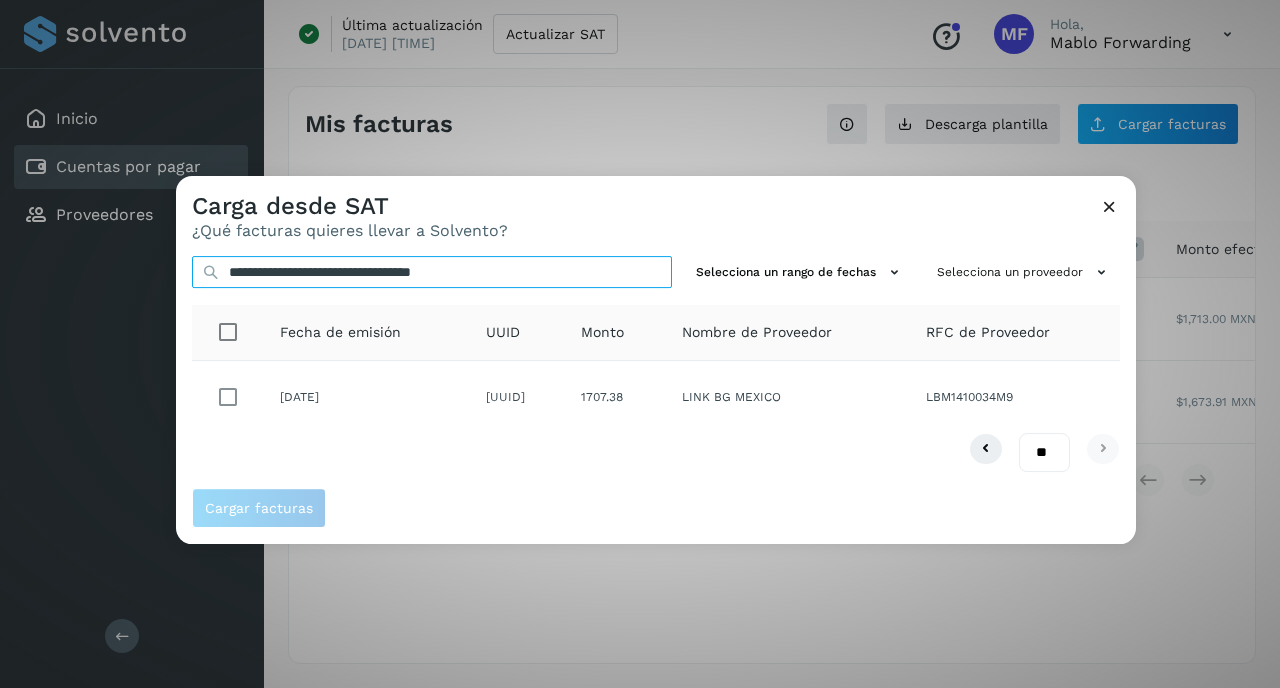type on "**********" 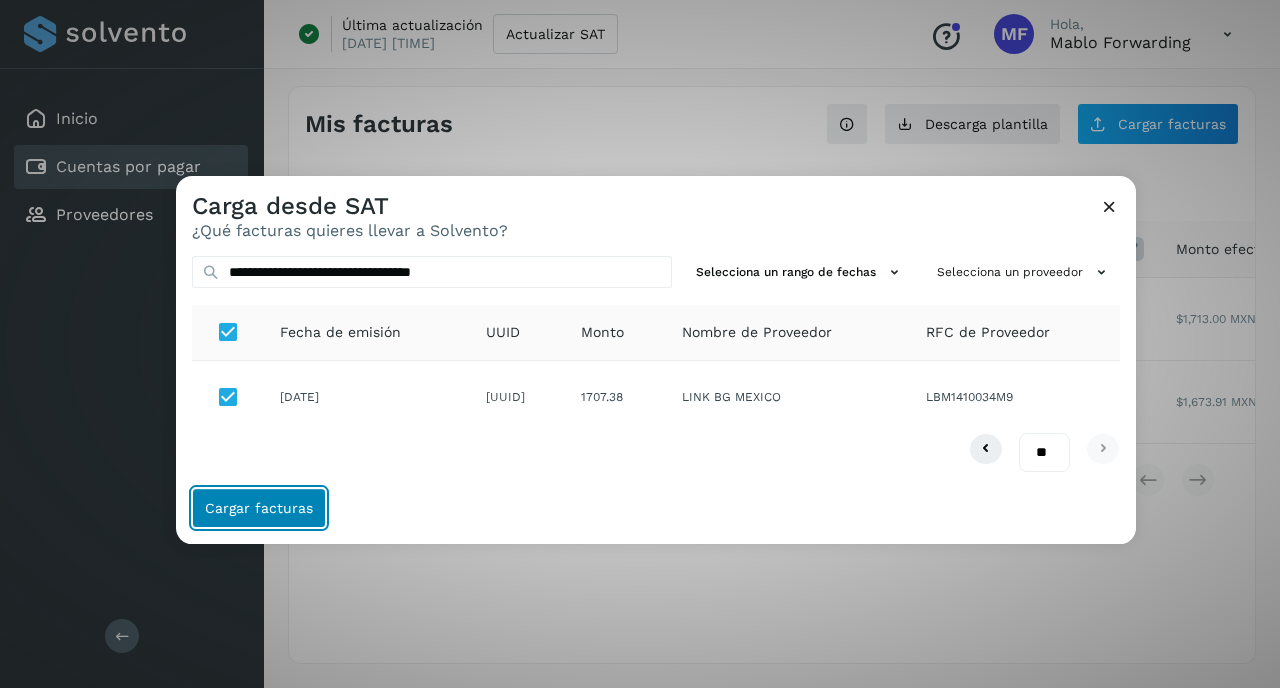 click on "Cargar facturas" 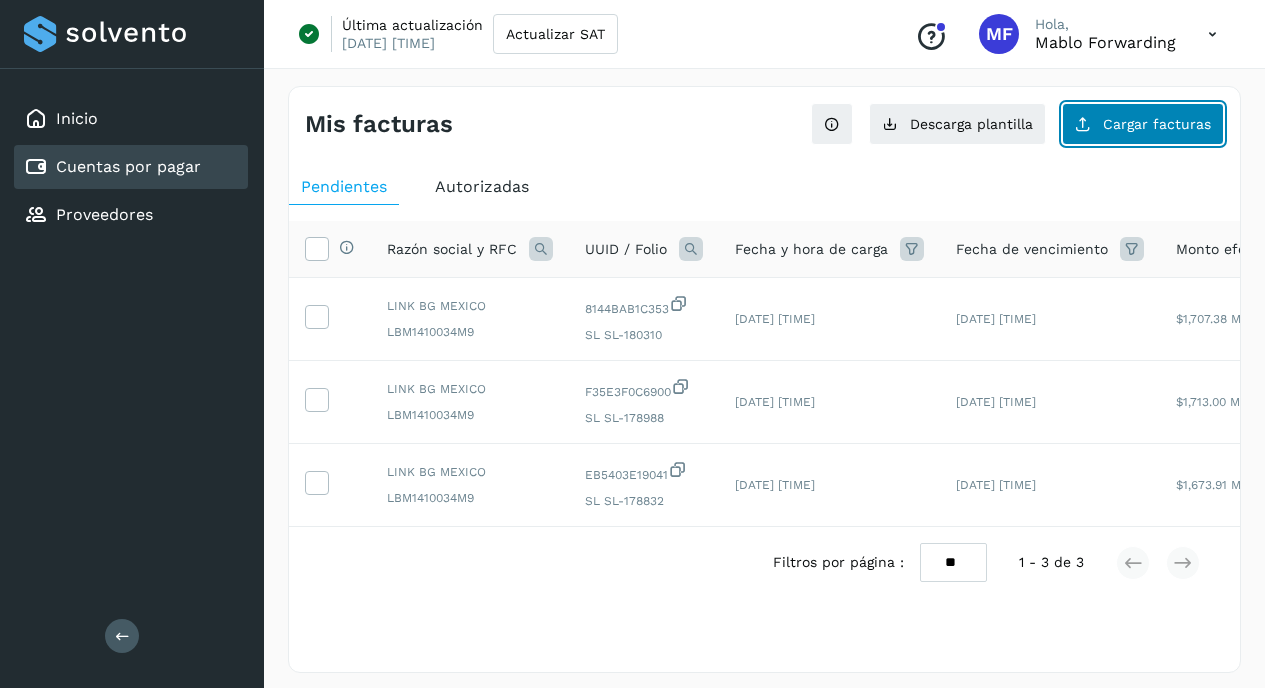 click on "Cargar facturas" 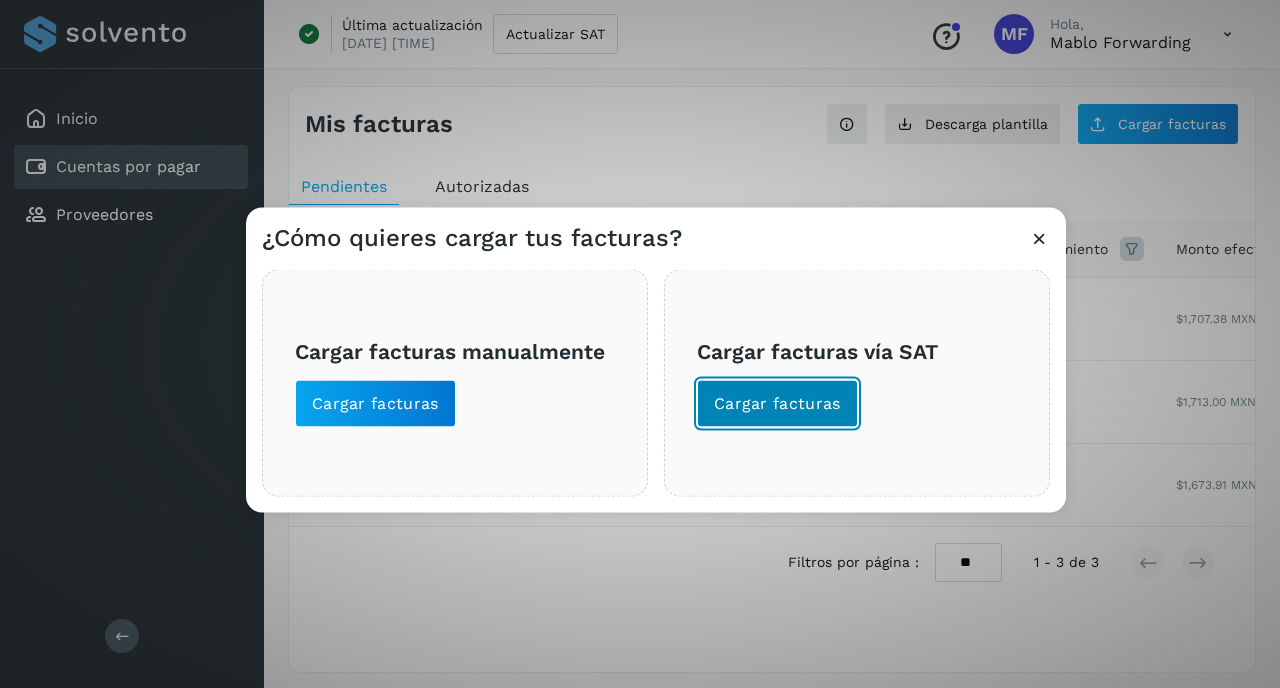click on "Cargar facturas" 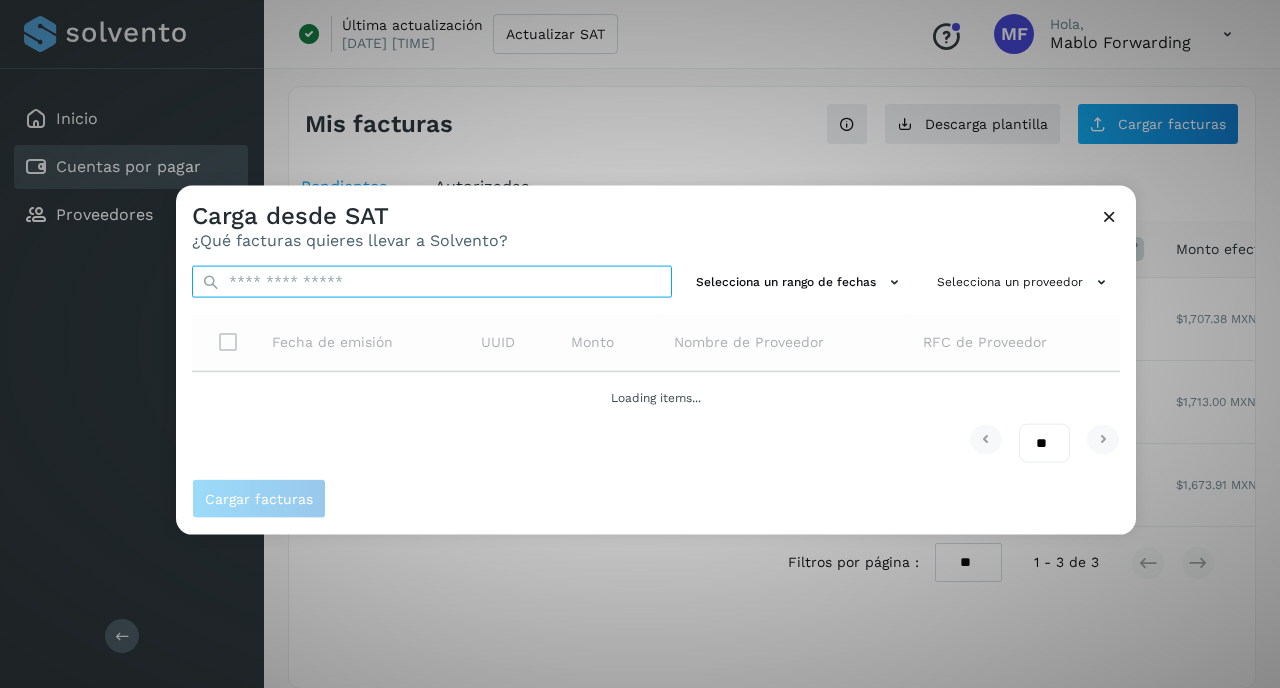 click at bounding box center (432, 282) 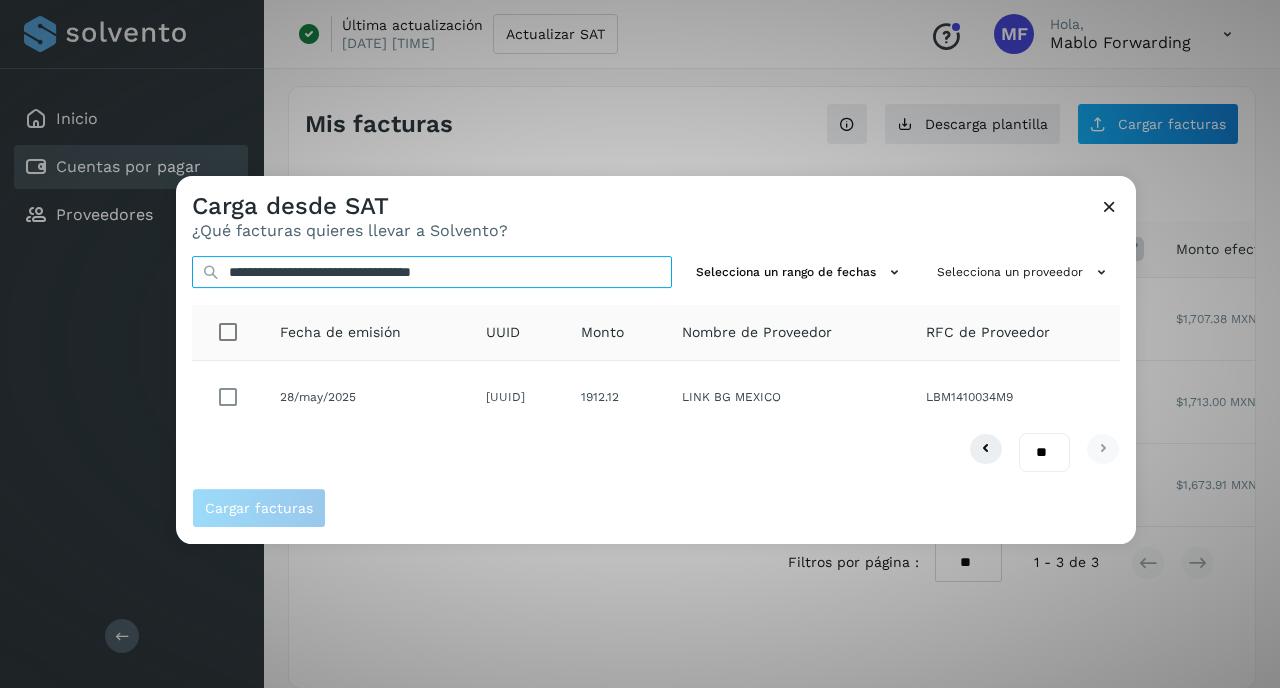 type on "**********" 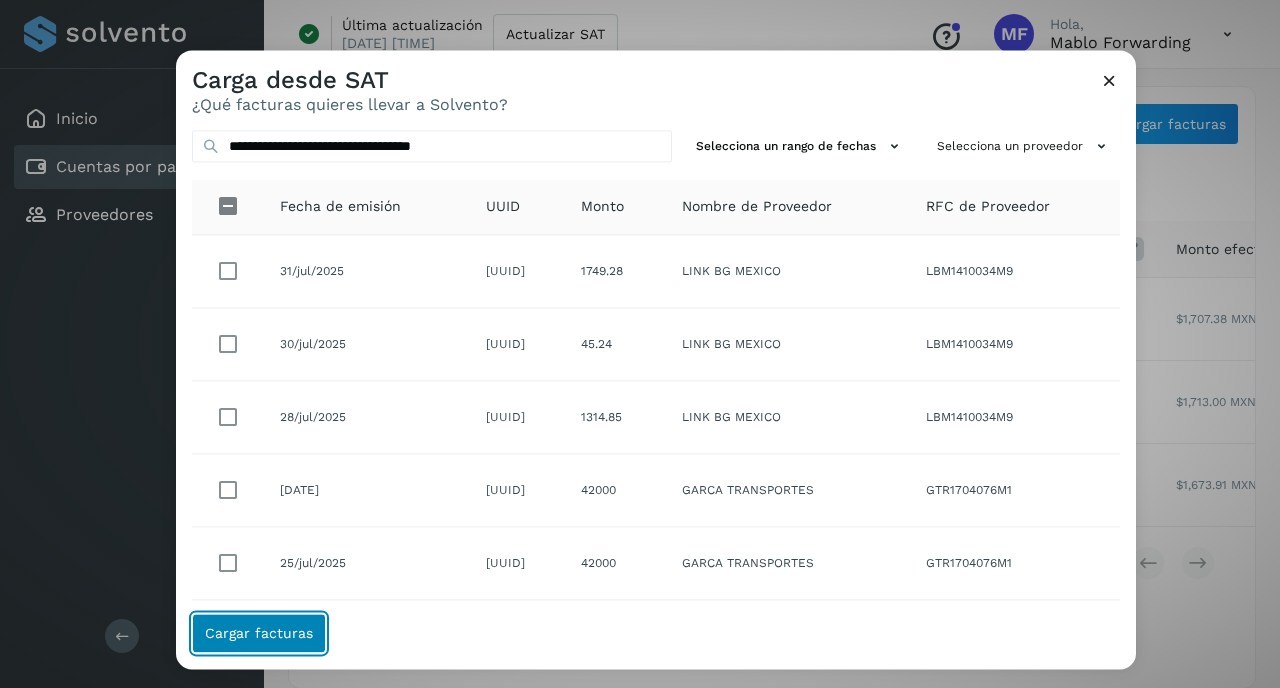 click on "Cargar facturas" 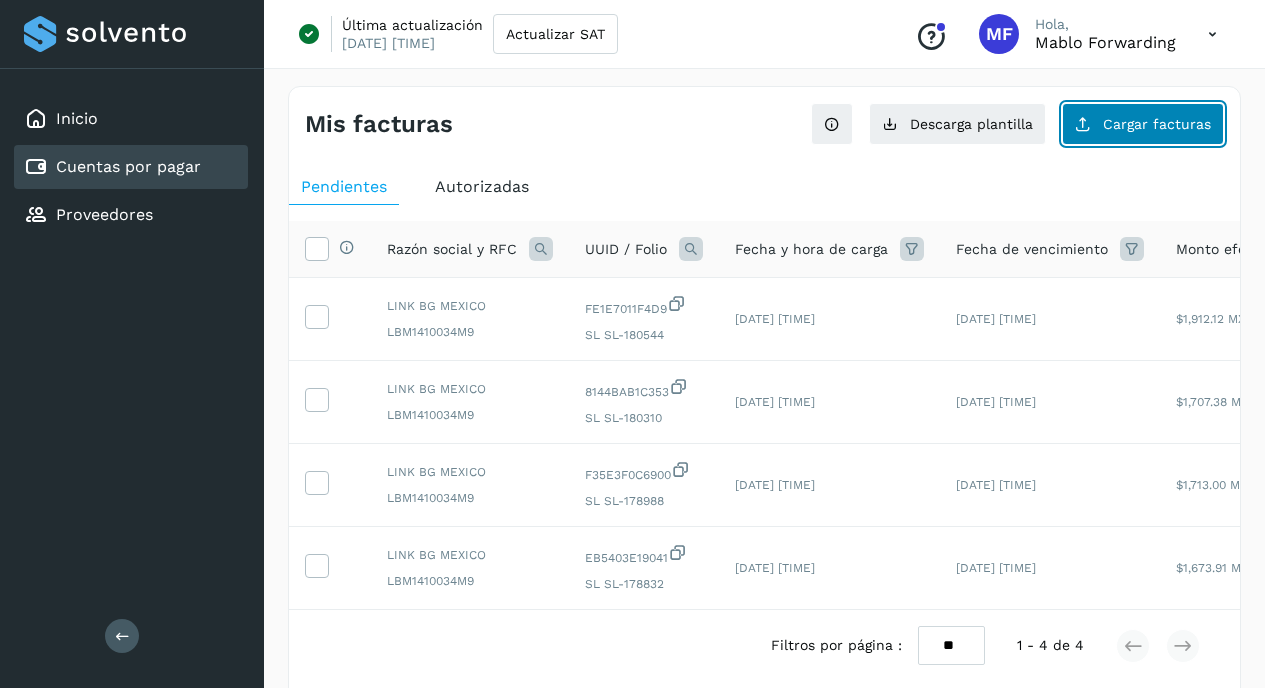 click on "Cargar facturas" 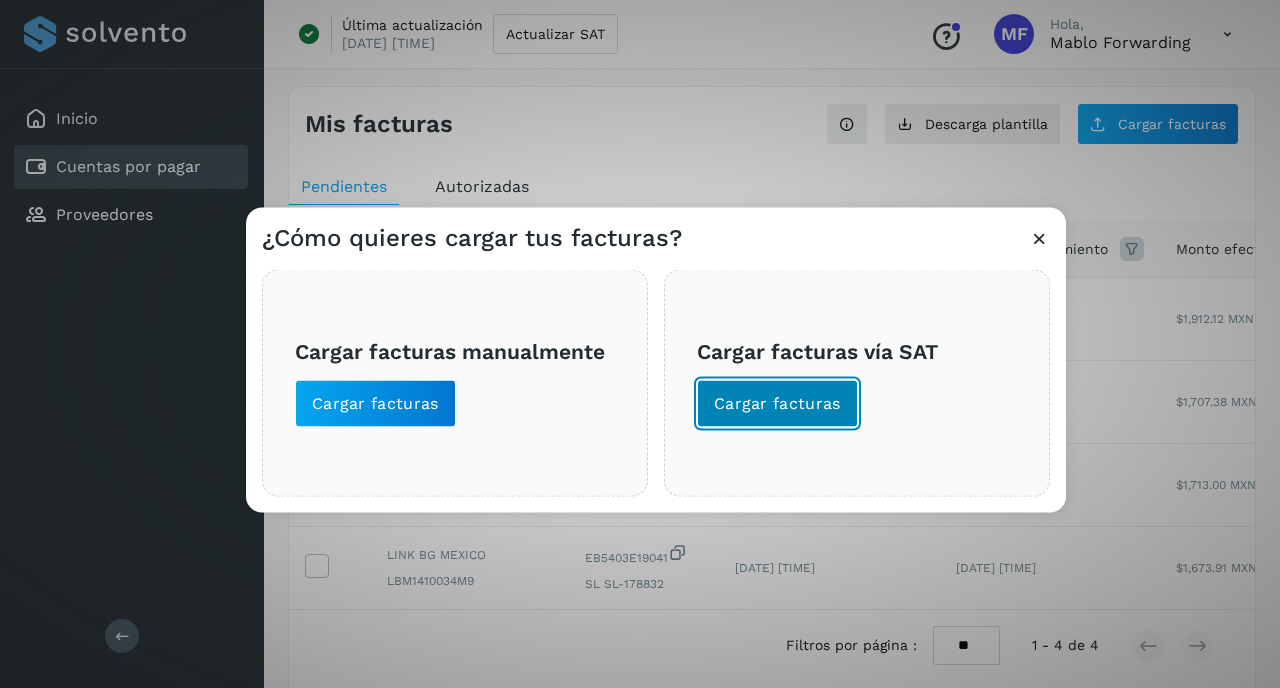 click on "Cargar facturas" 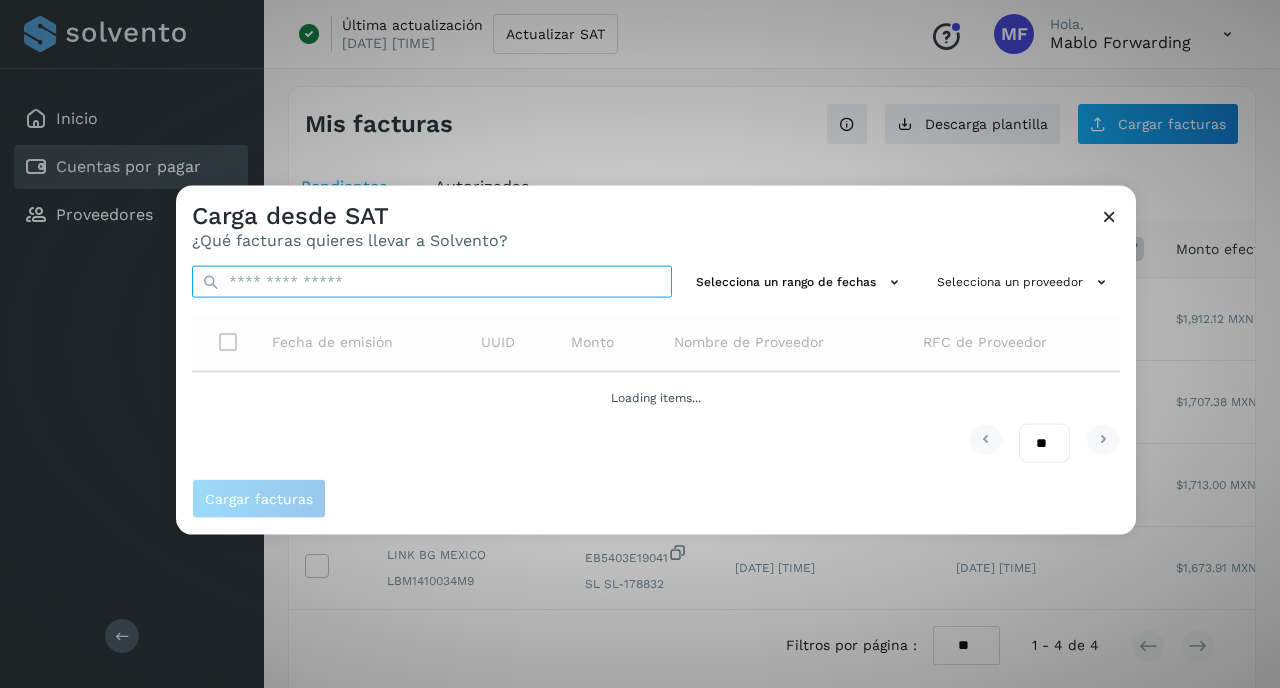 click at bounding box center [432, 282] 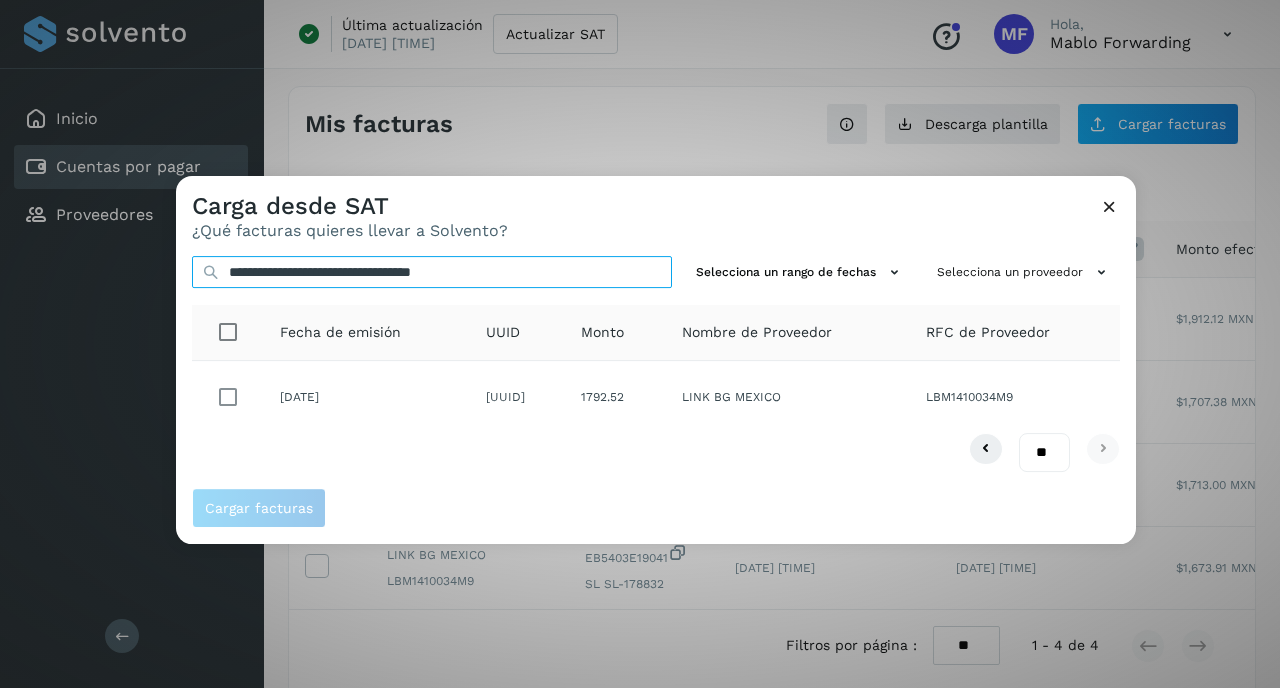 type on "**********" 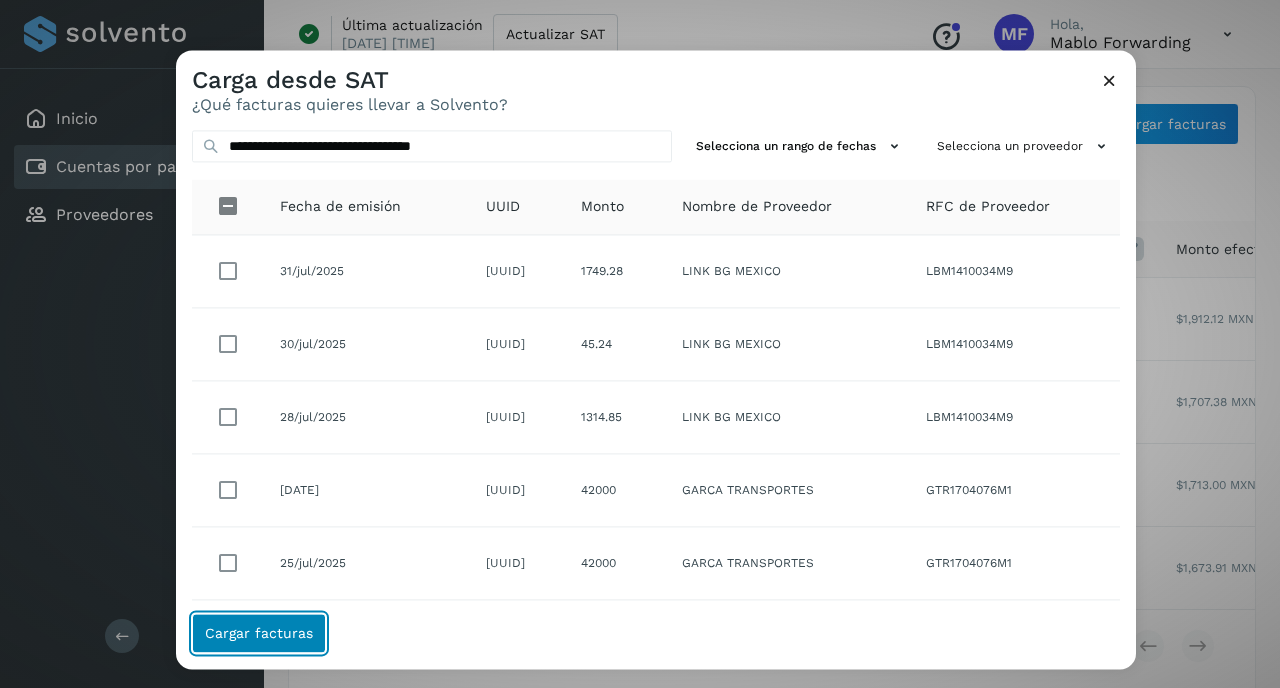 click on "Cargar facturas" 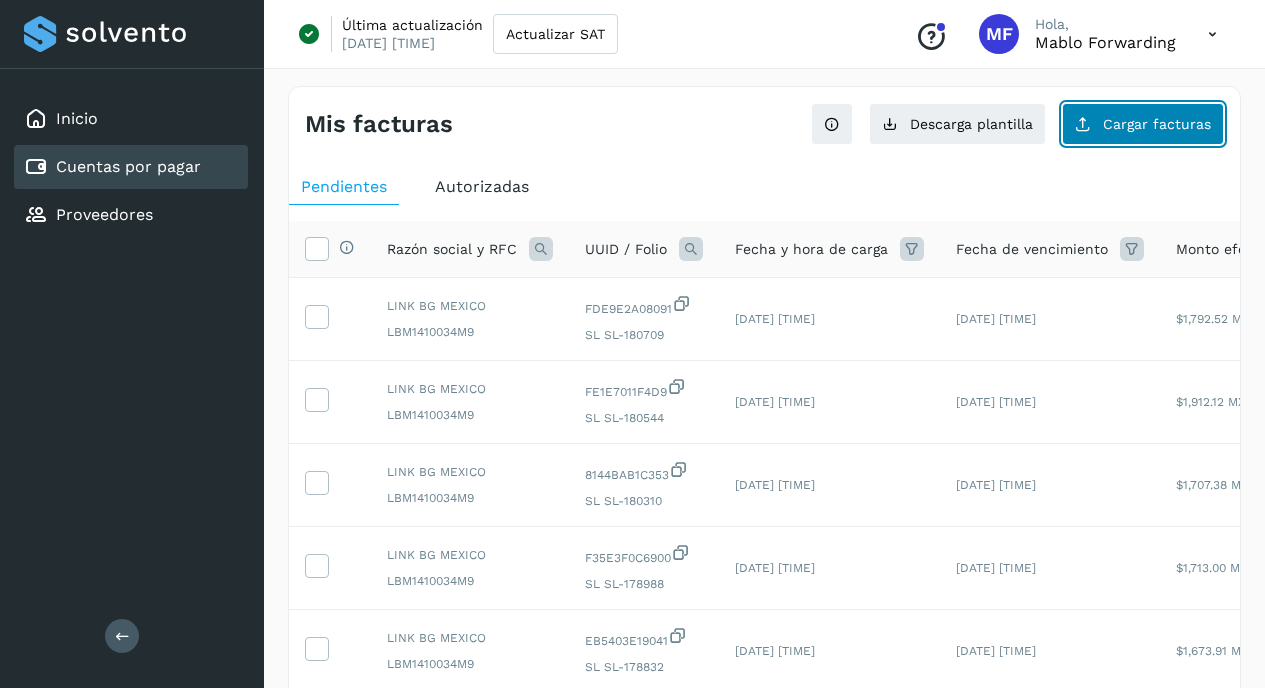 click on "Cargar facturas" 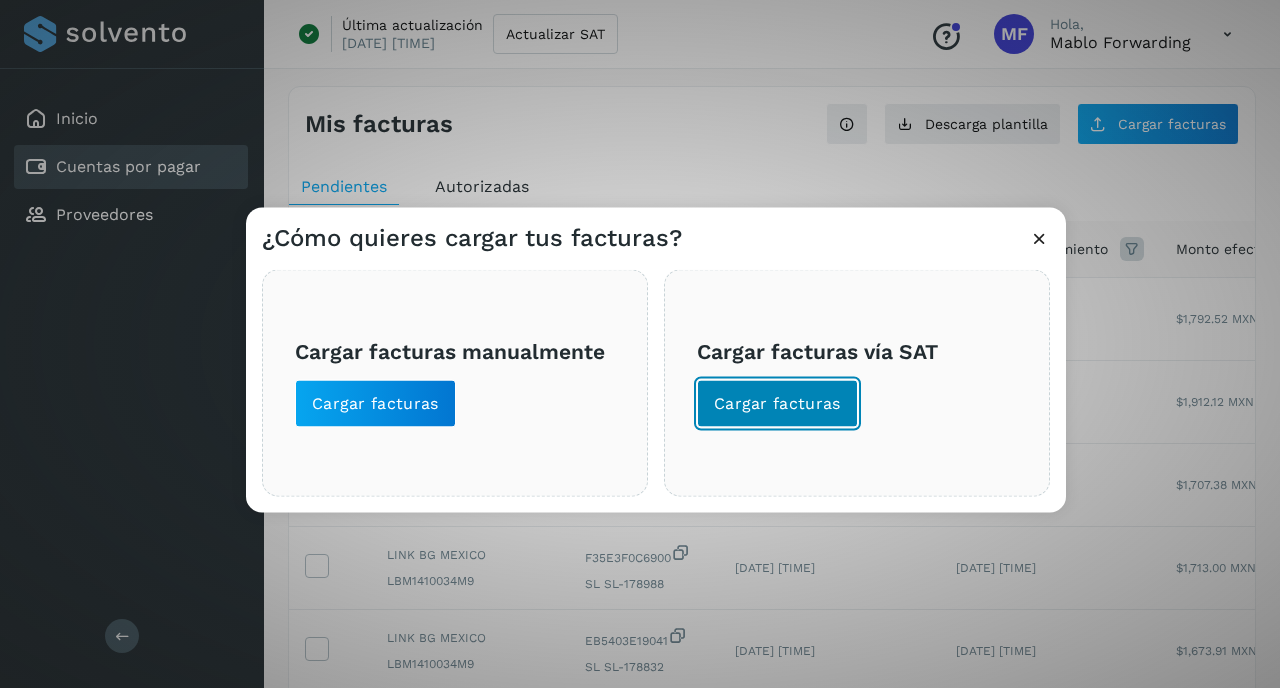 click on "Cargar facturas" 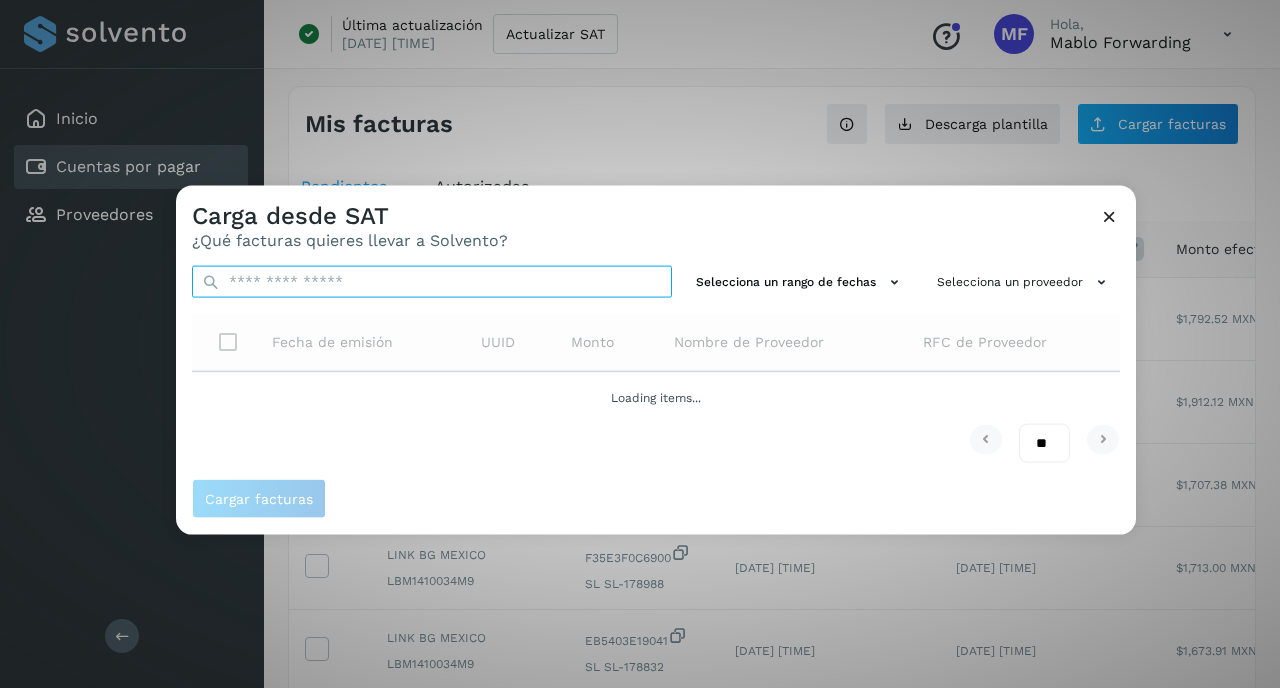 click at bounding box center [432, 282] 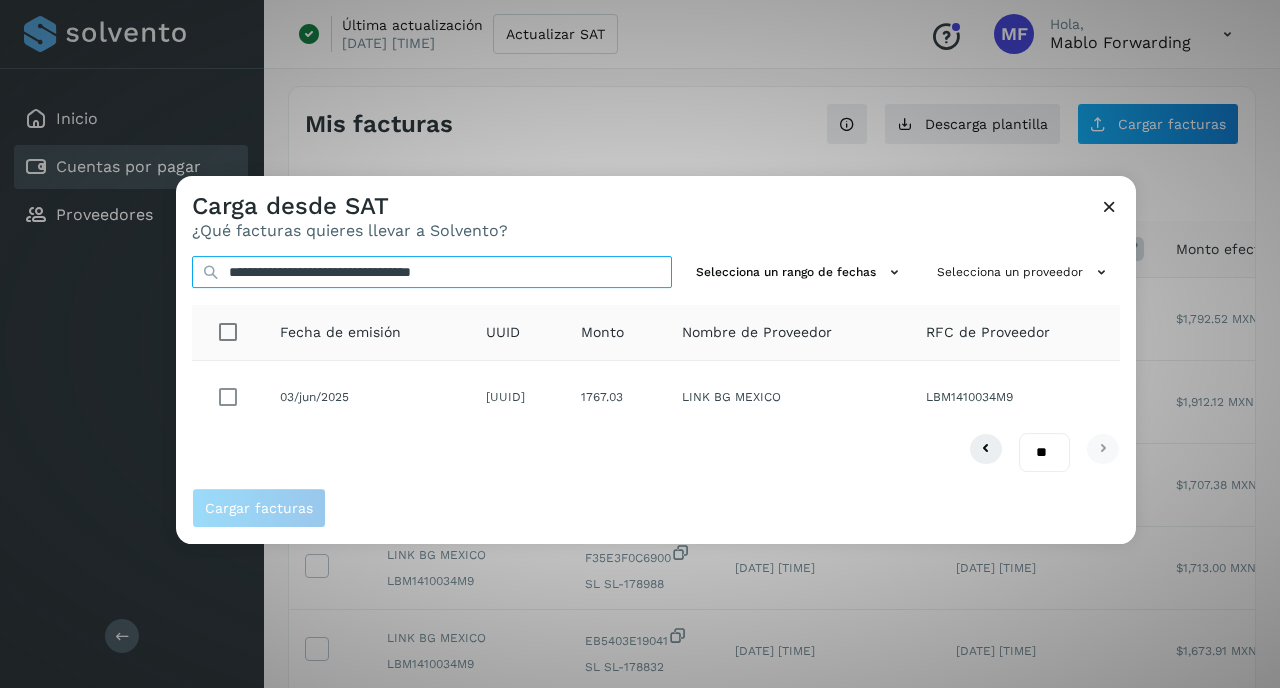 type on "**********" 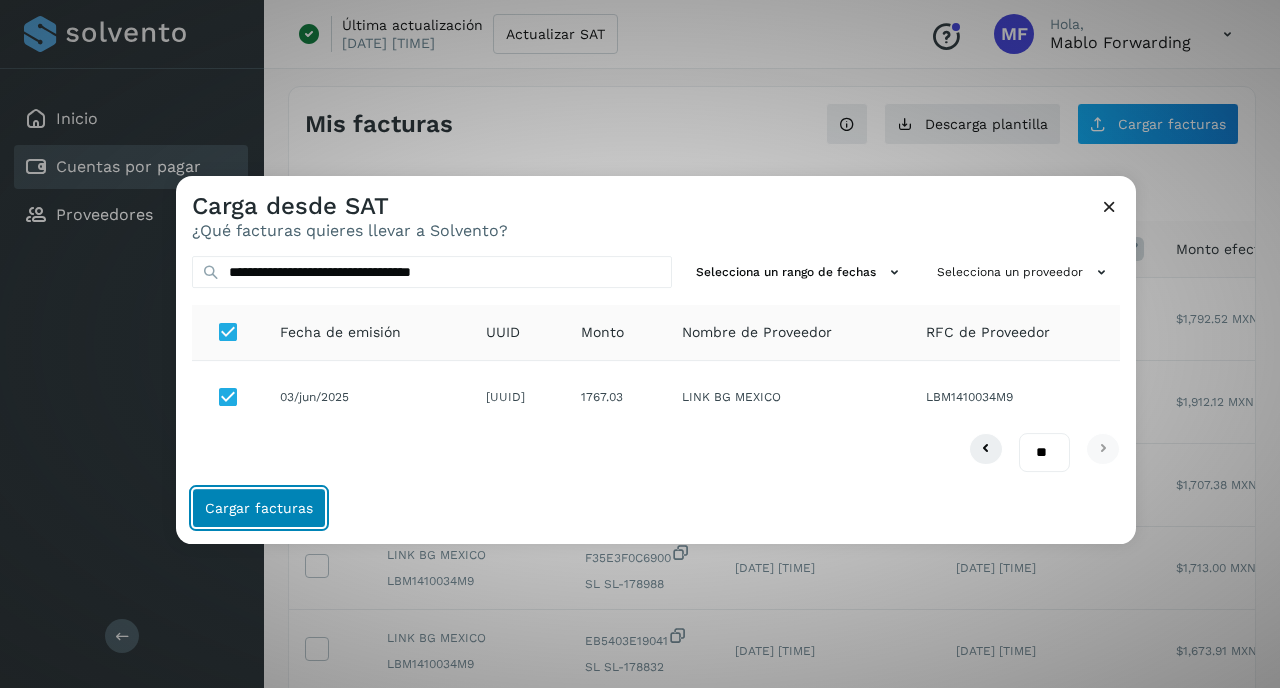 click on "Cargar facturas" 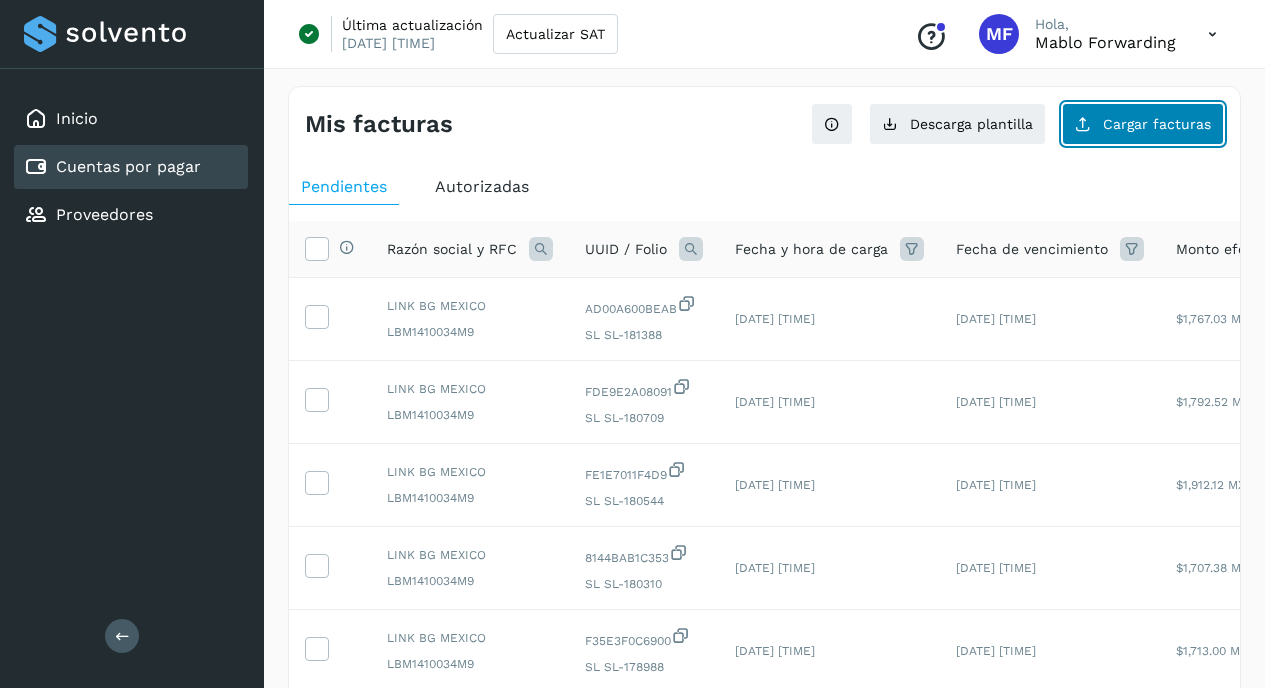 click on "Cargar facturas" 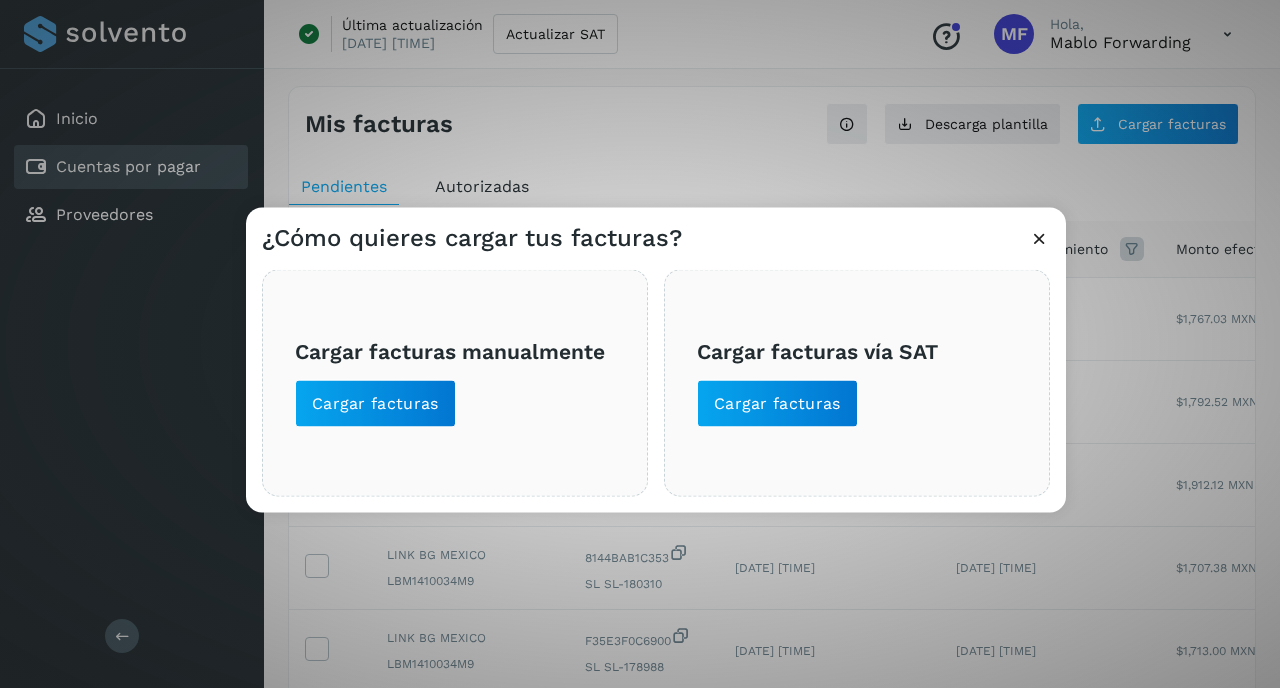 click on "Cargar facturas vía SAT Cargar facturas" at bounding box center (857, 382) 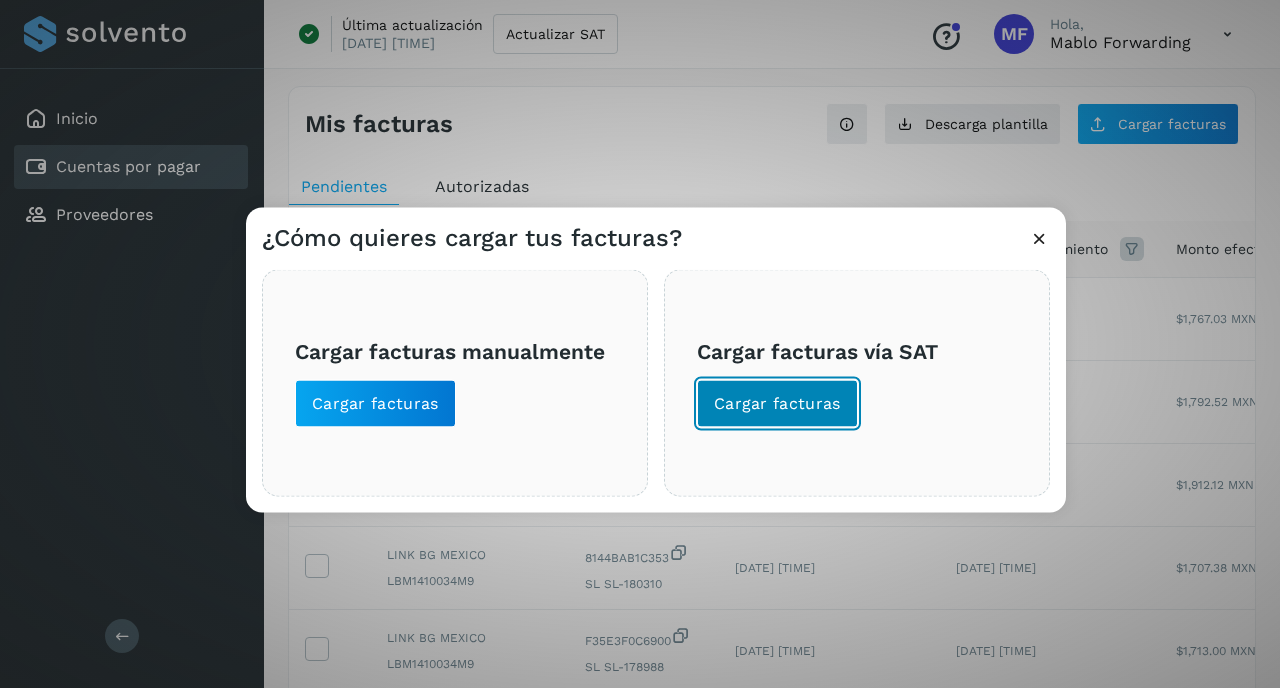 click on "Cargar facturas" 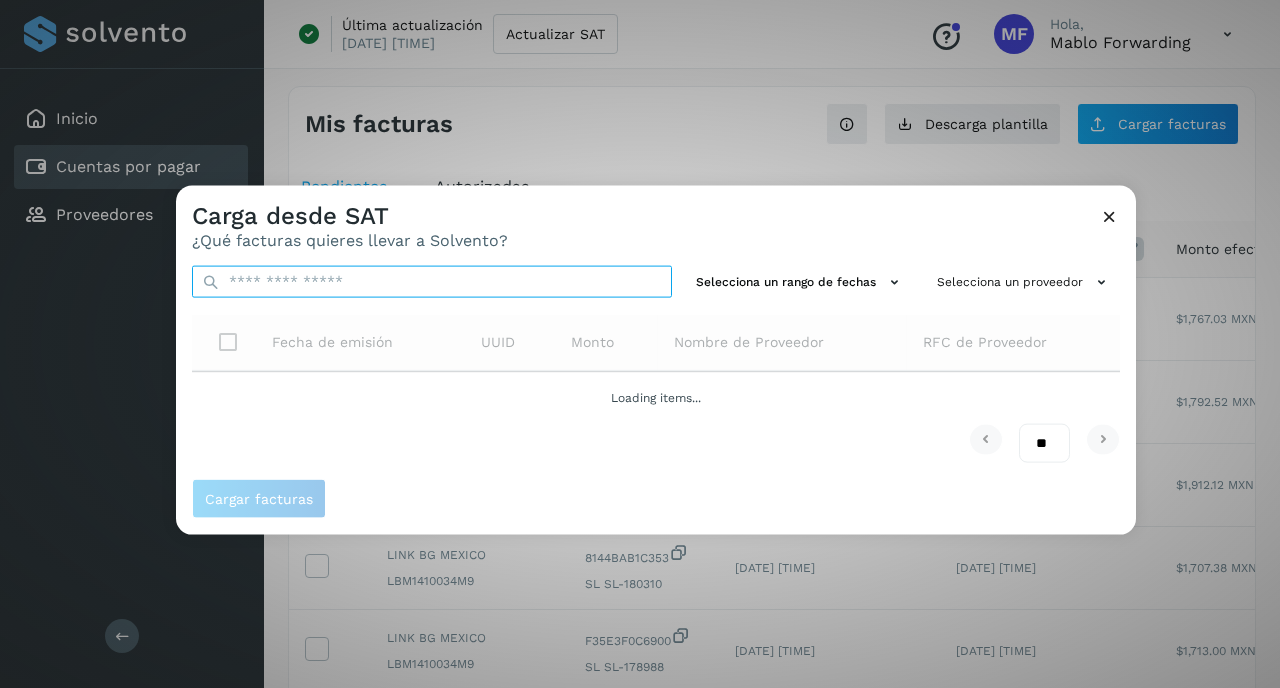 click at bounding box center [432, 282] 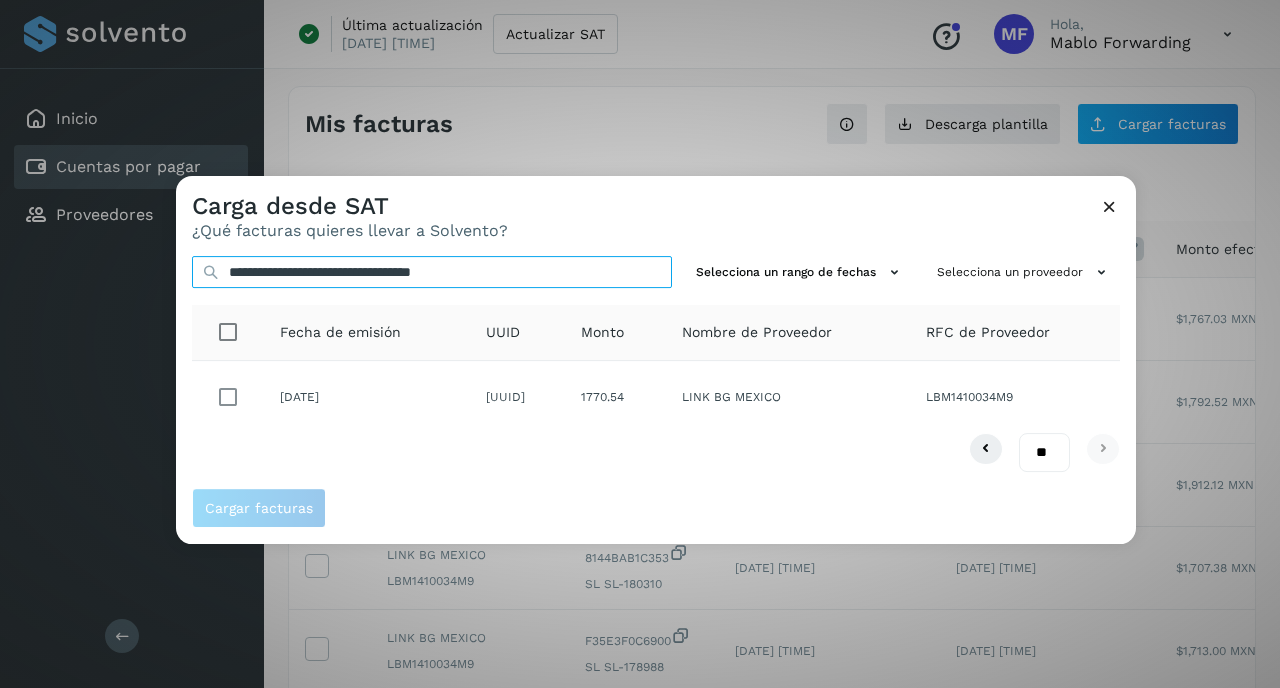 type on "**********" 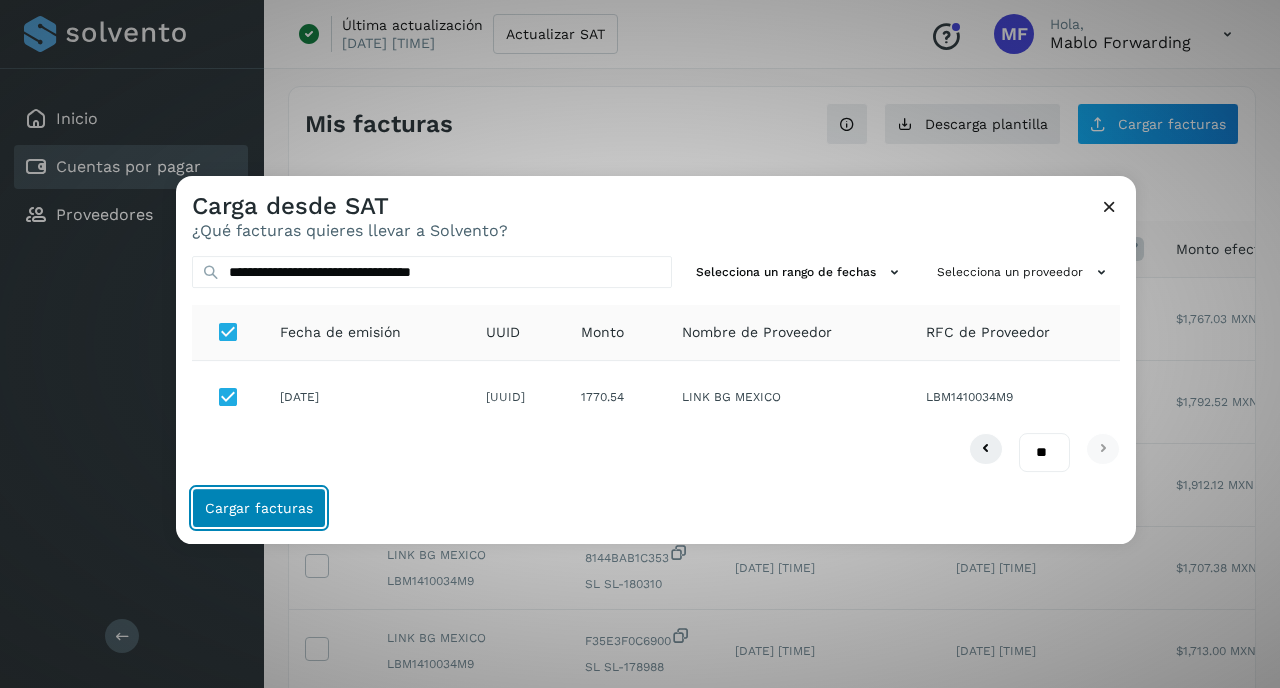 click on "**********" at bounding box center [656, 360] 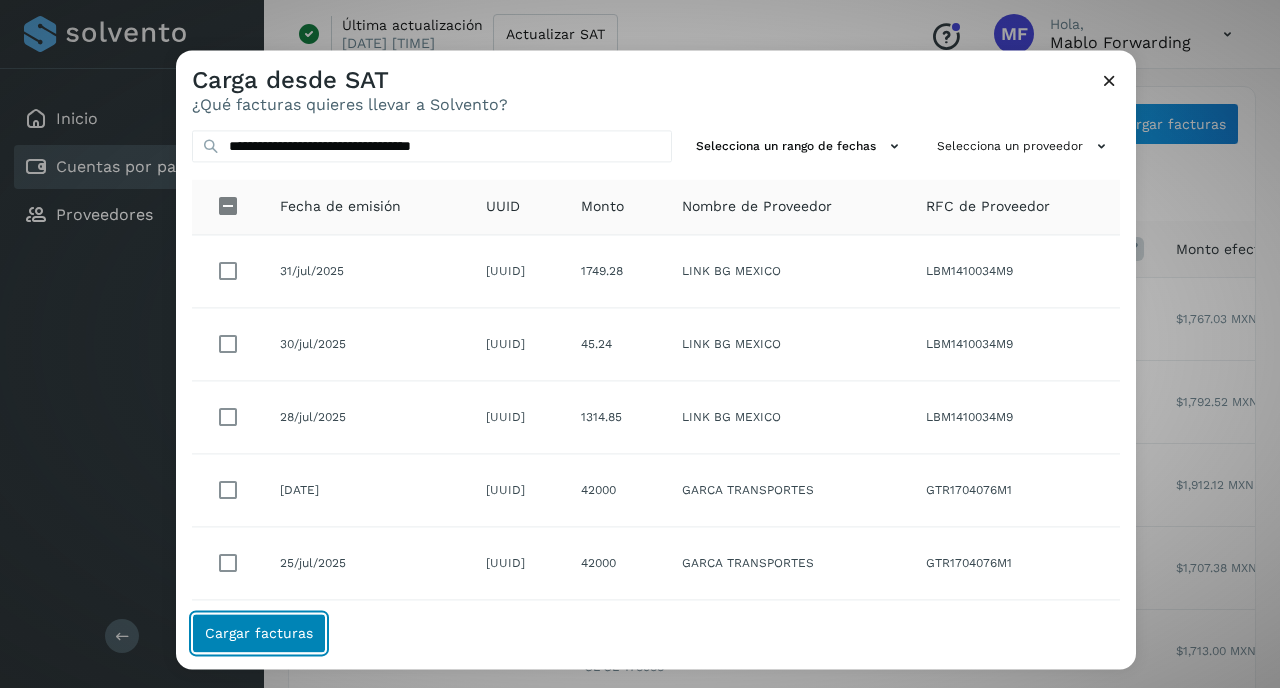 click on "Cargar facturas" 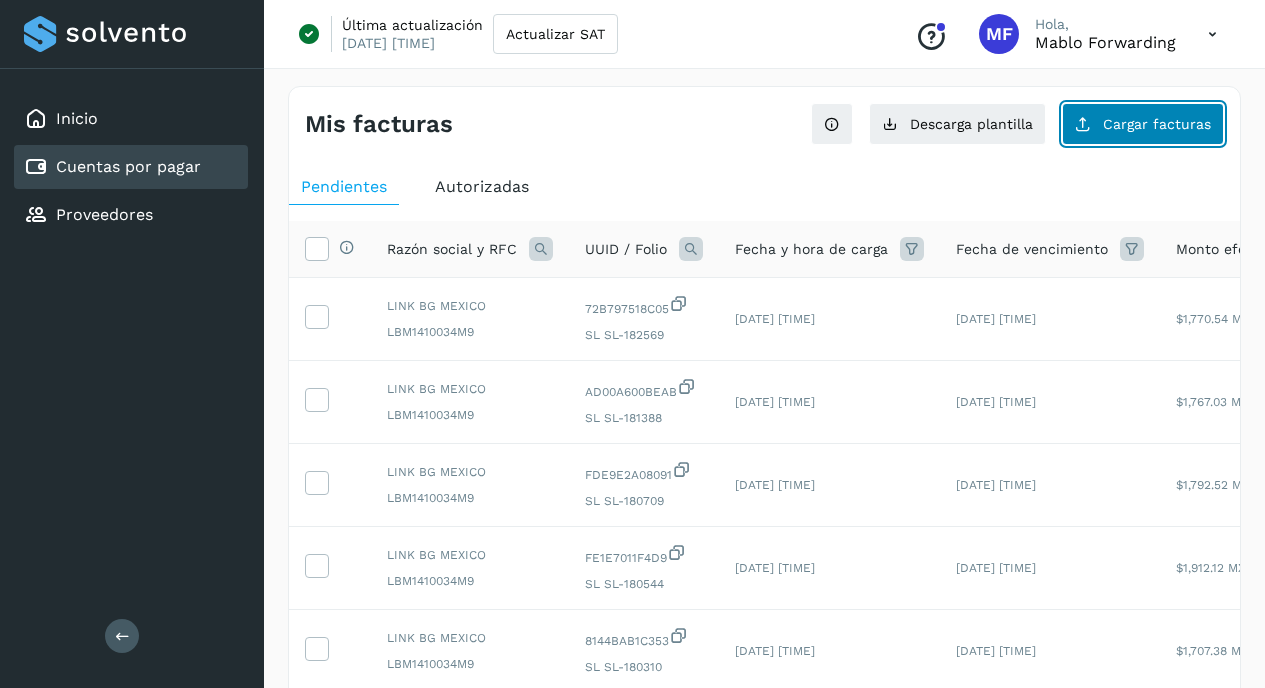 click on "Cargar facturas" 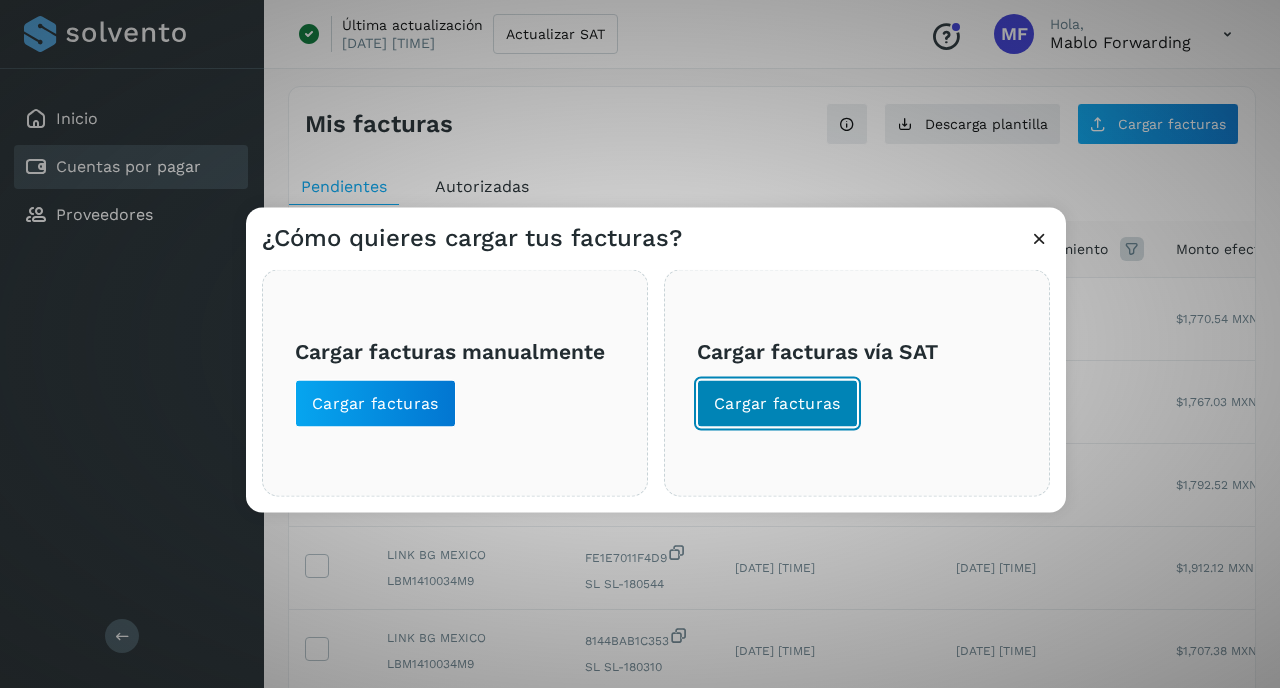 click on "Cargar facturas" 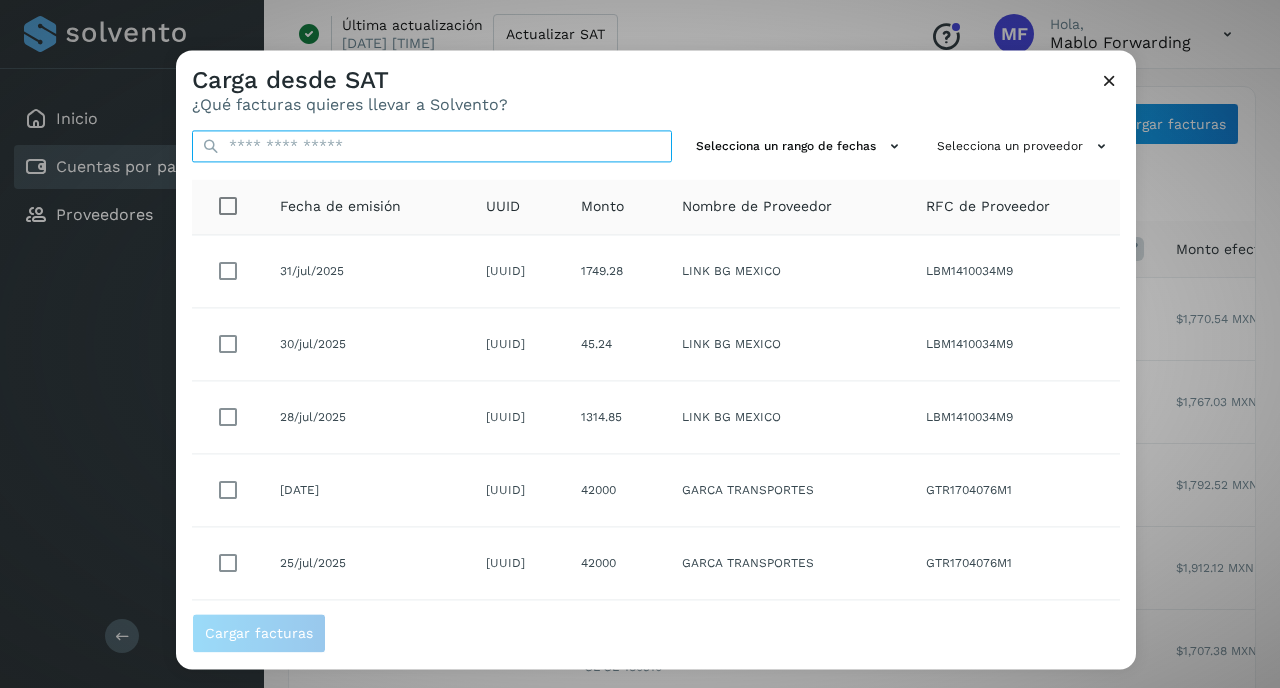 click at bounding box center [432, 146] 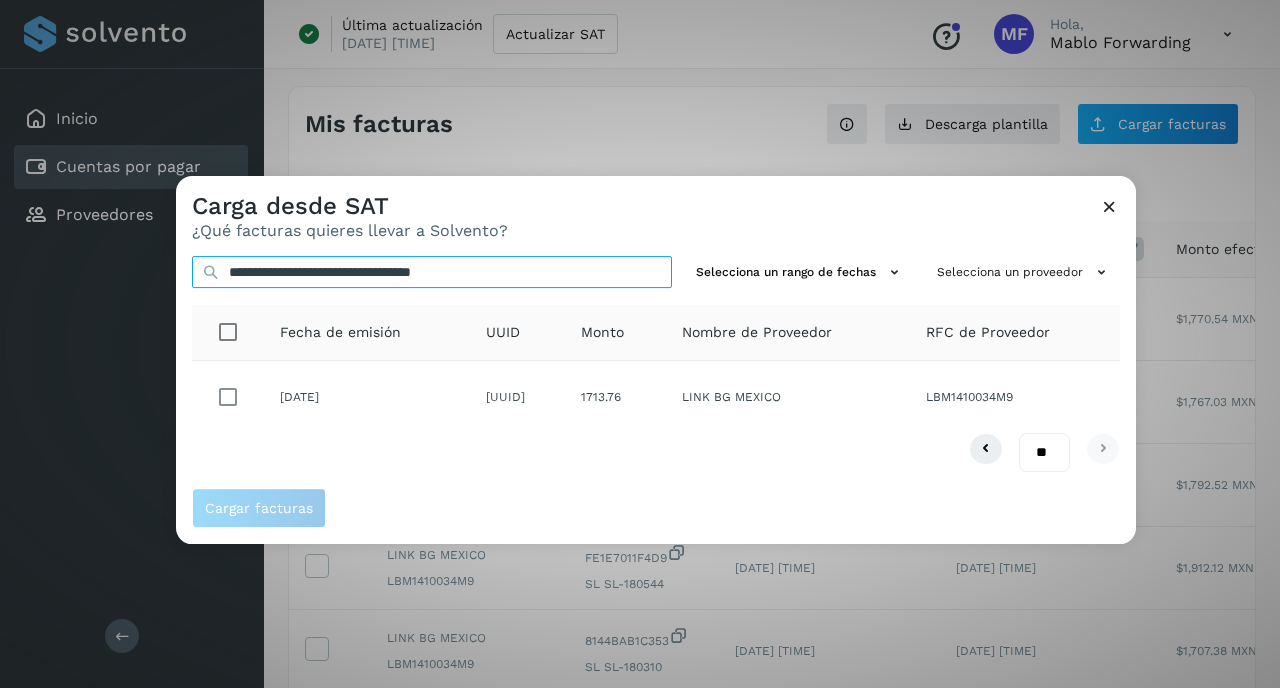 type on "**********" 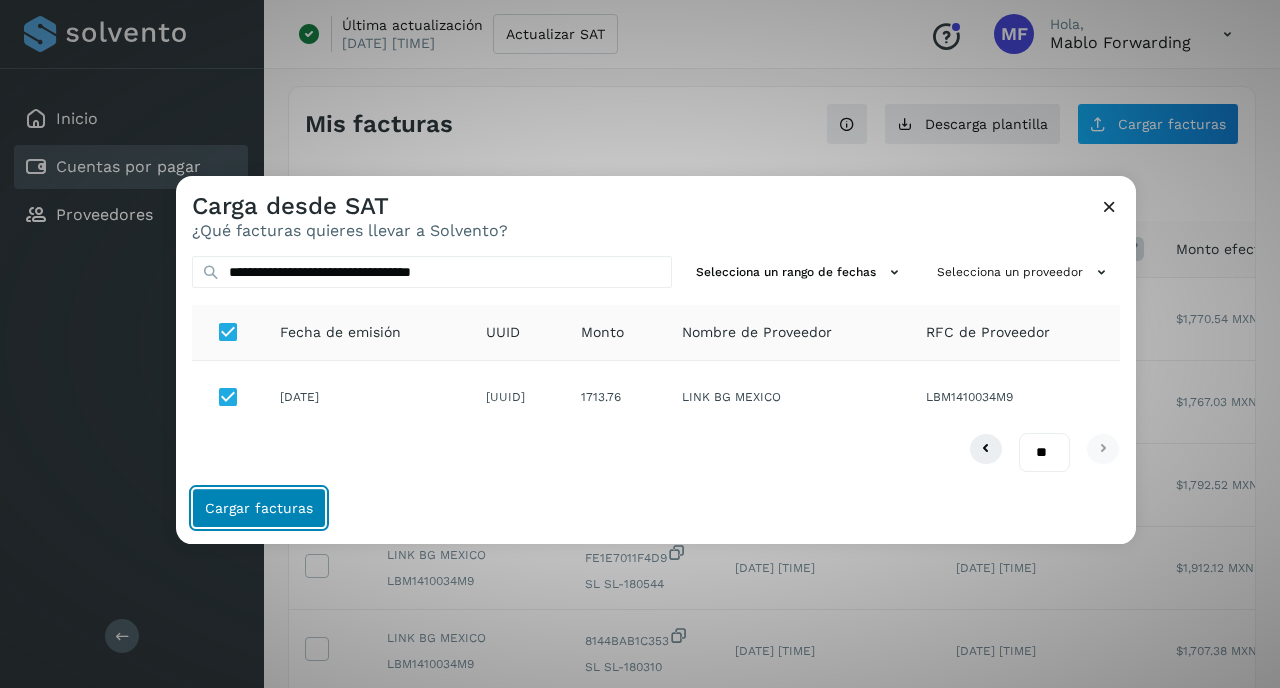 click on "Cargar facturas" 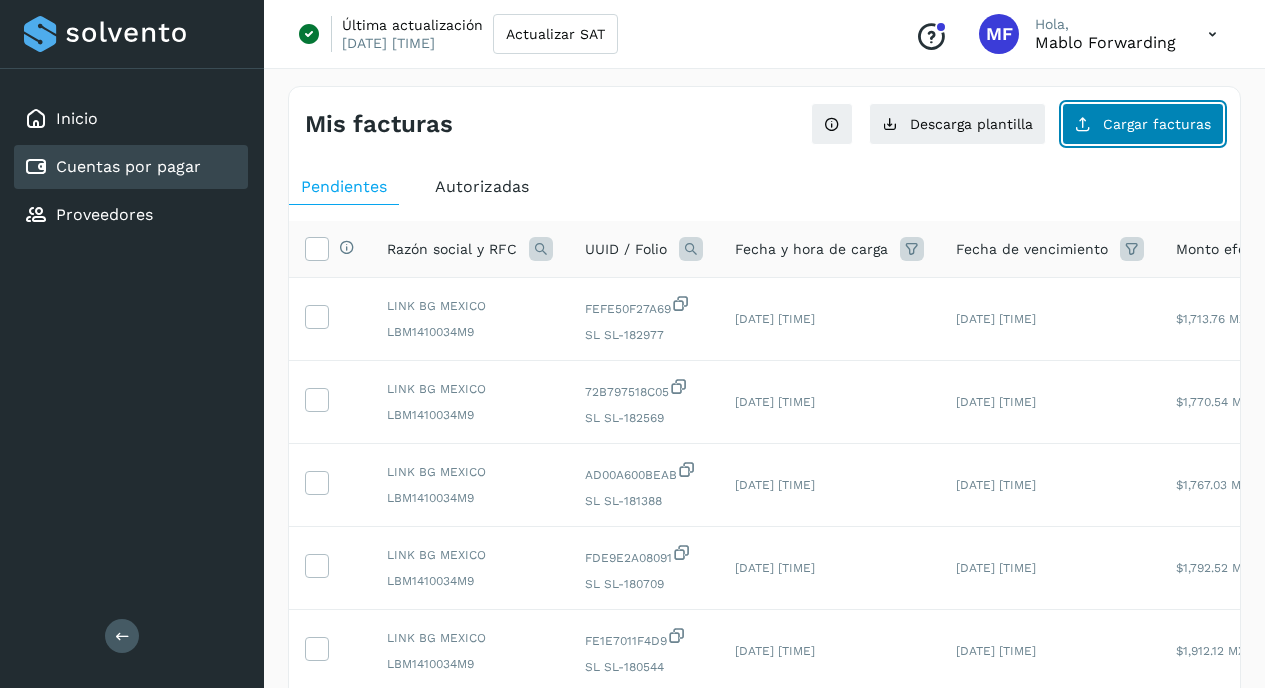 click on "Cargar facturas" 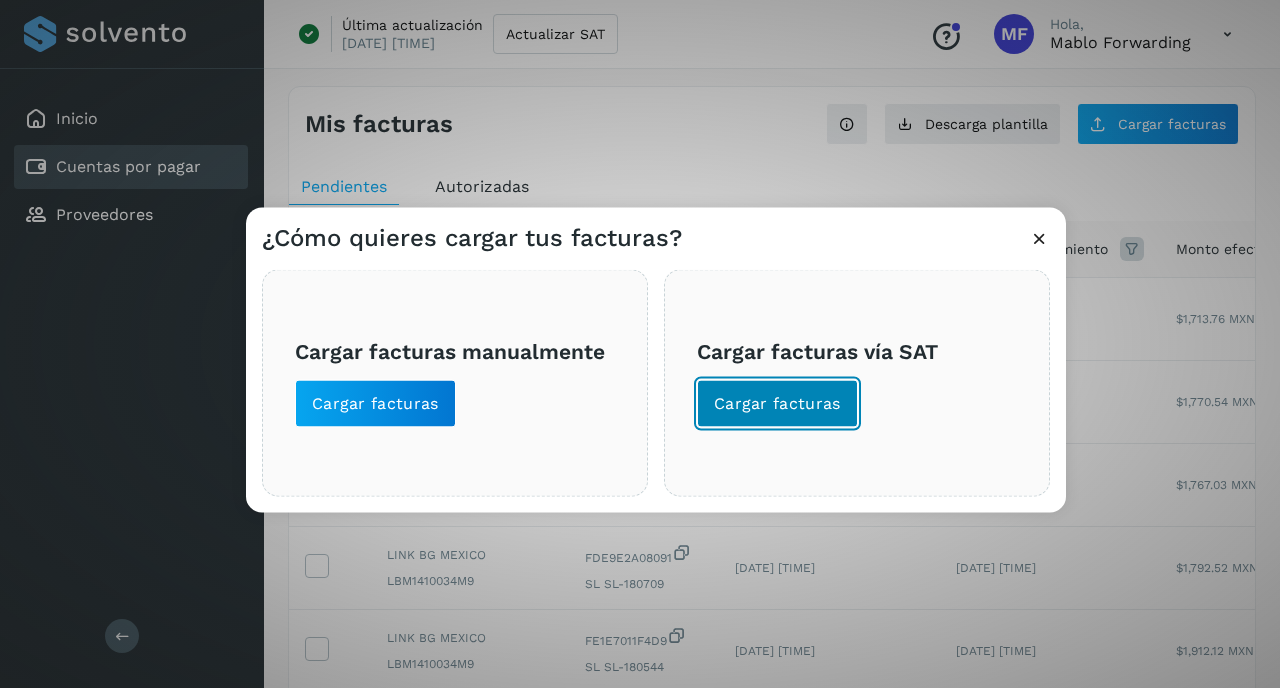 click on "Cargar facturas" 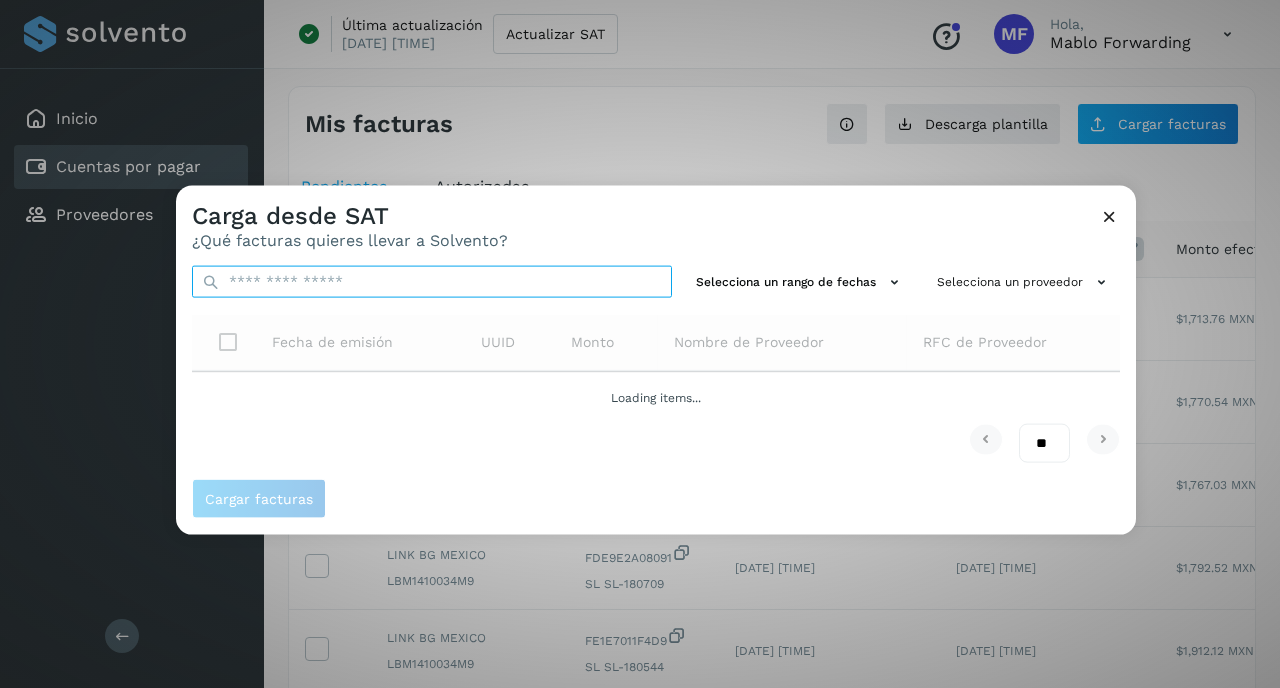 click at bounding box center [432, 282] 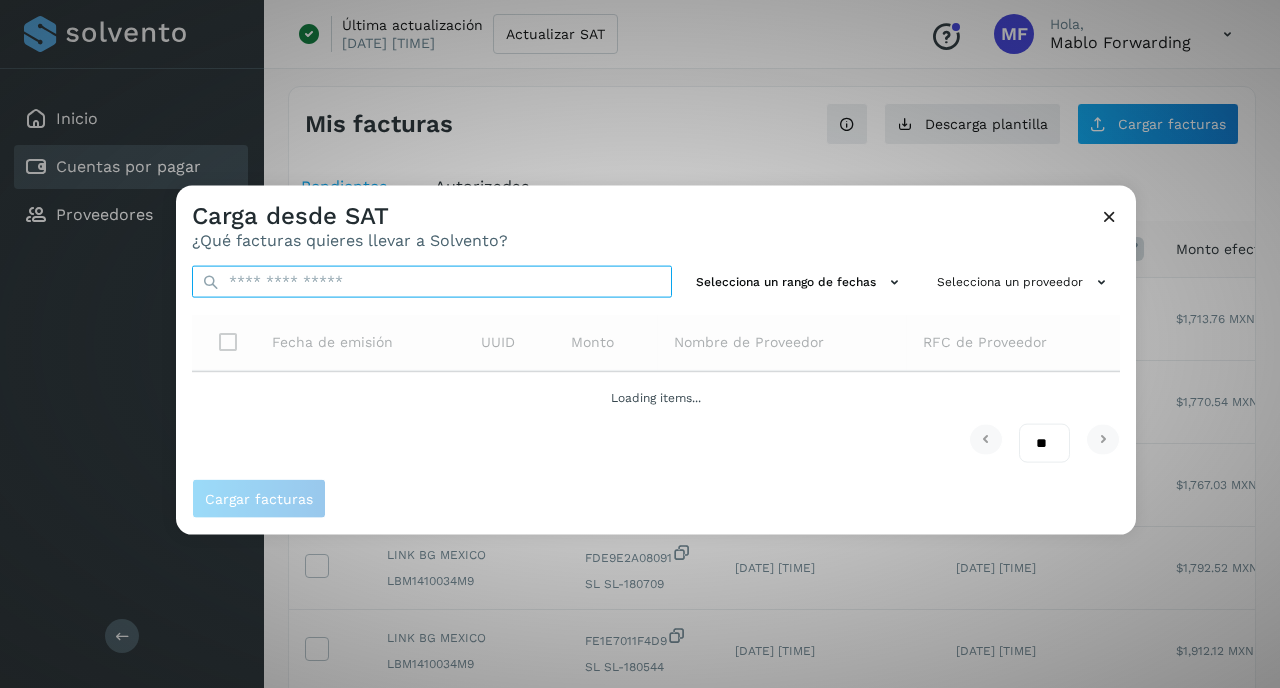 paste on "**********" 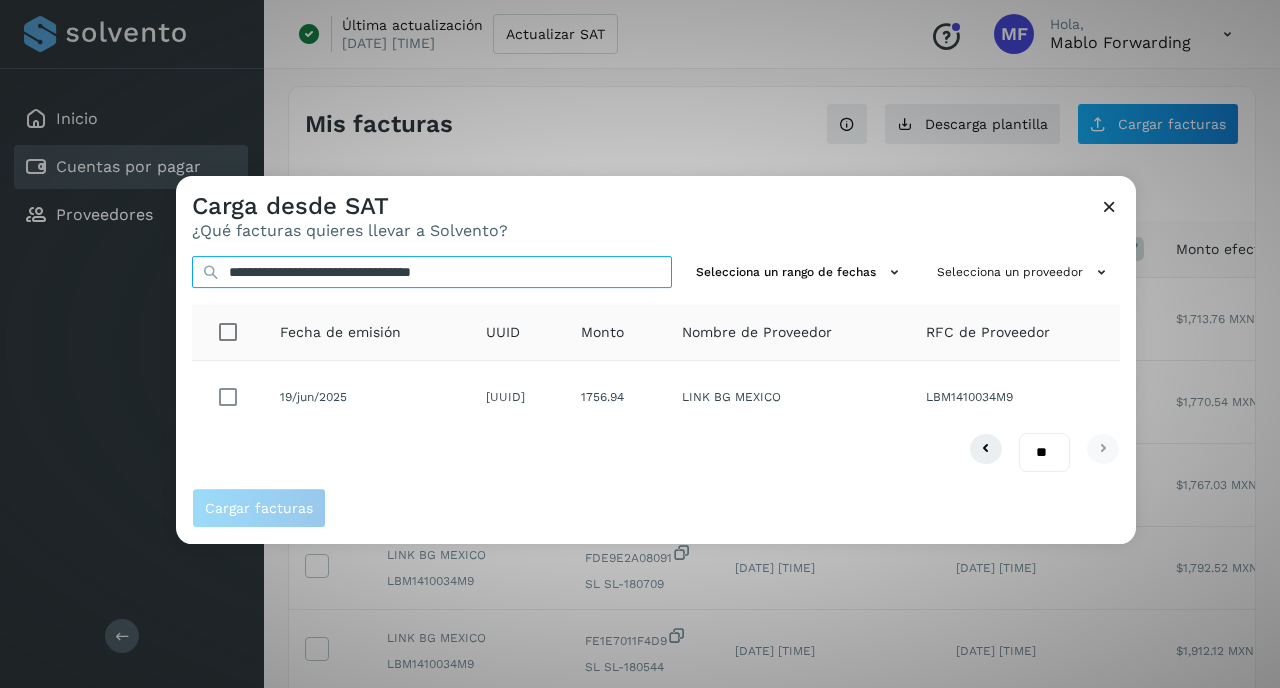 type on "**********" 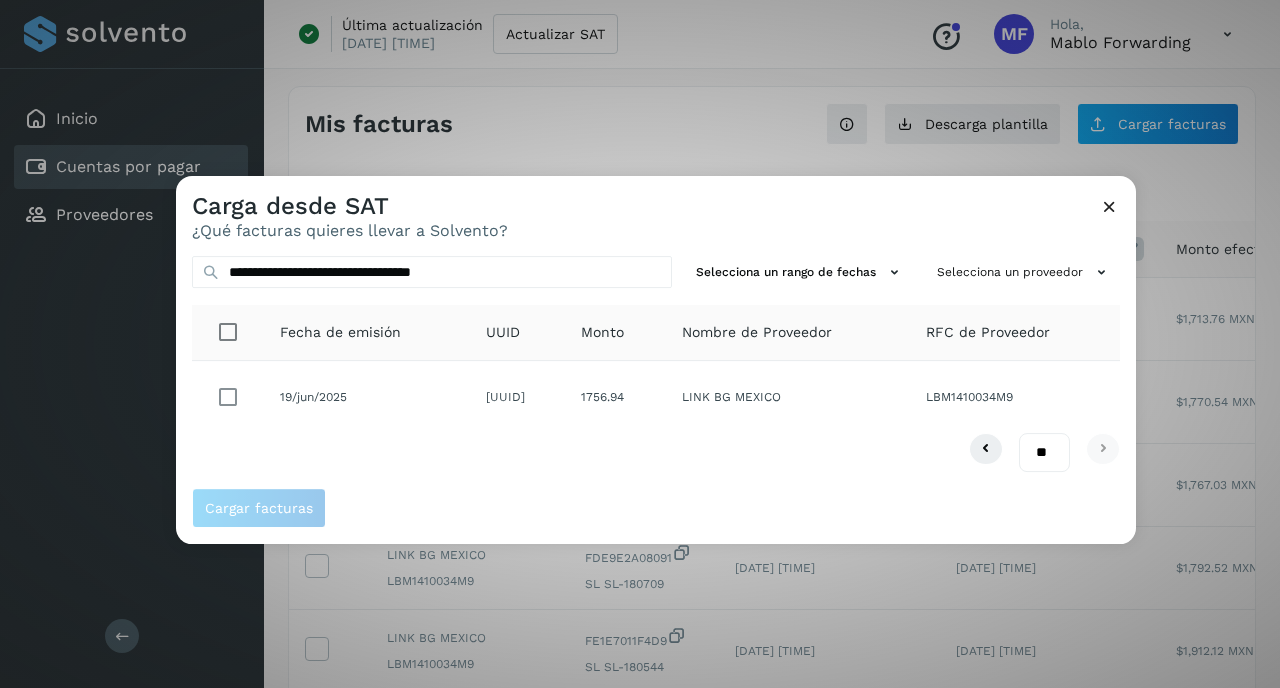 click on "[DATE] [UUID] [PRICE] [COMPANY] [RFC]" 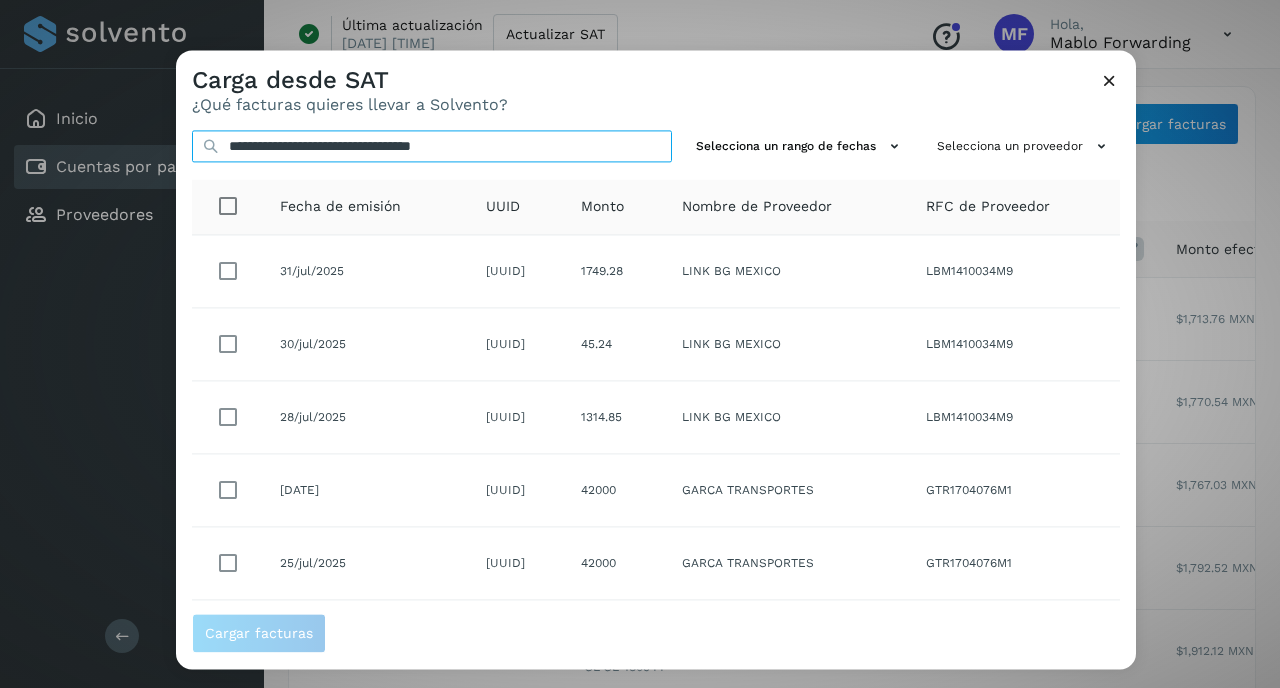 click on "**********" at bounding box center (432, 146) 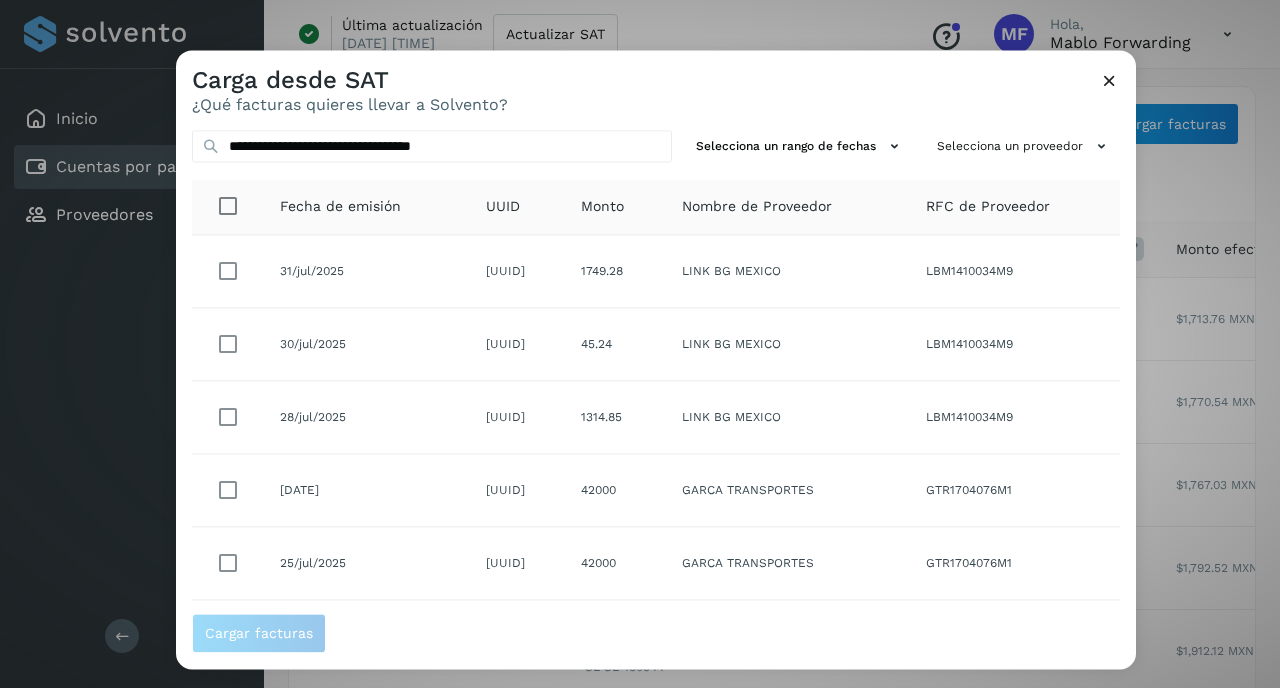 click at bounding box center (1109, 80) 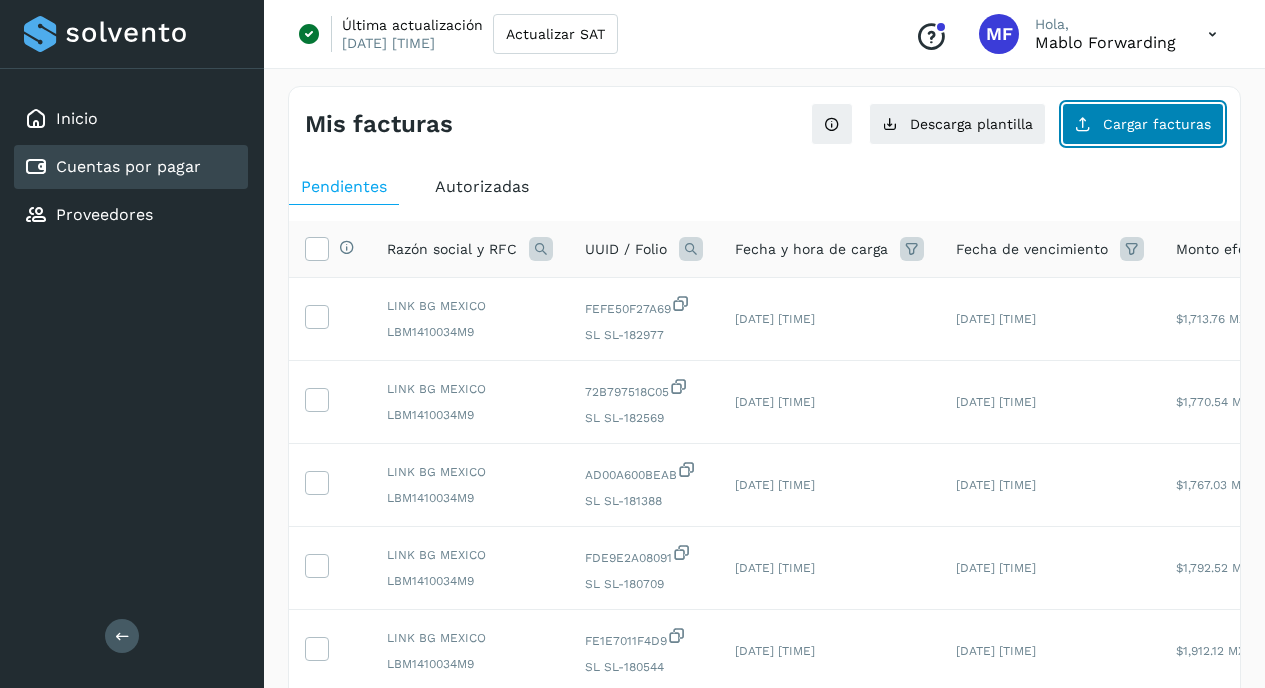 click on "Cargar facturas" 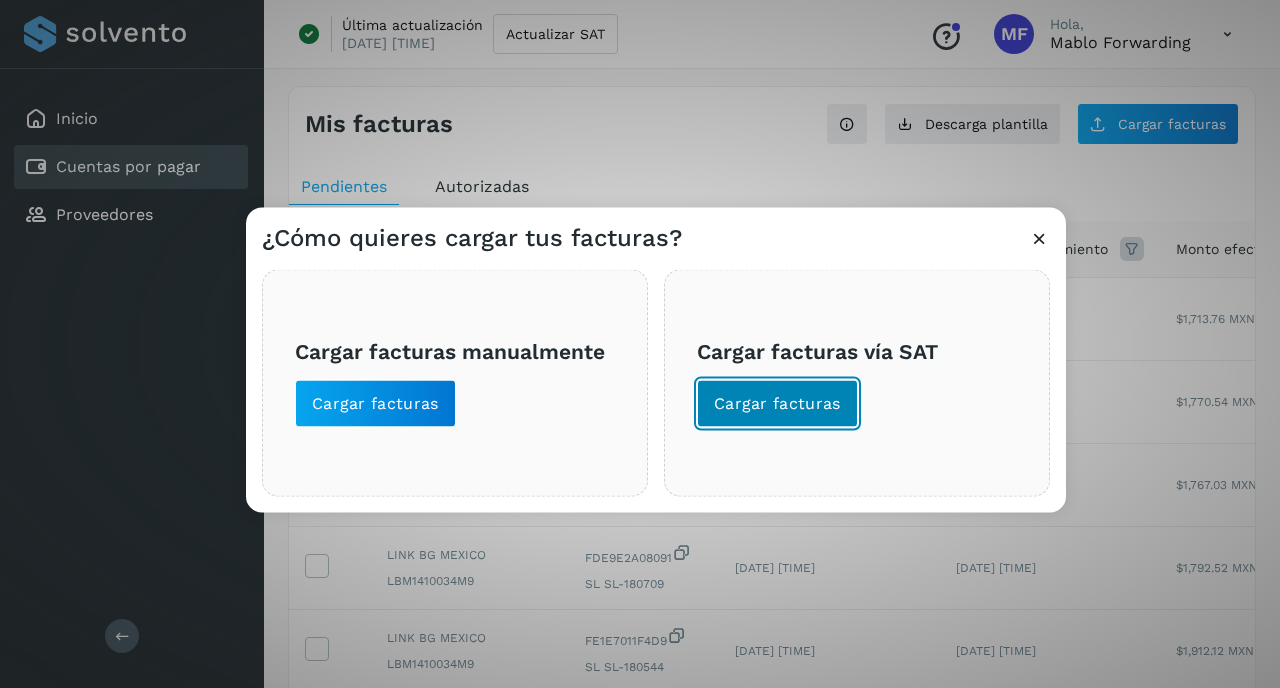 click on "Cargar facturas" 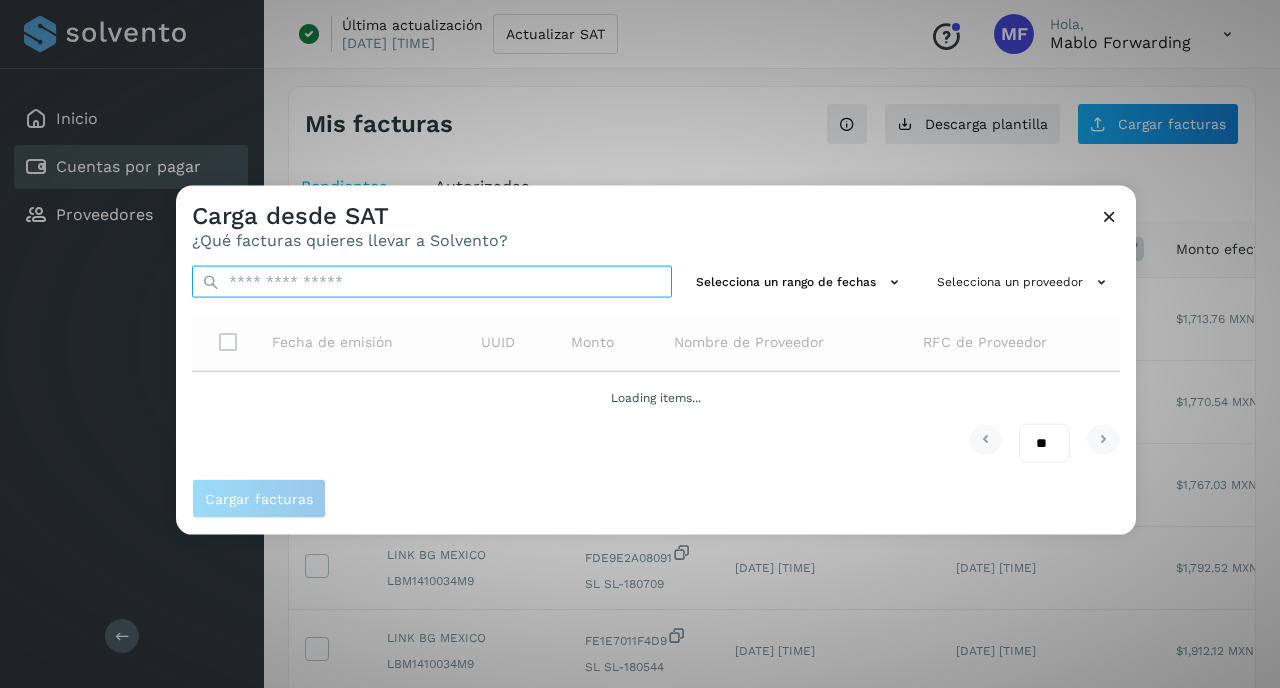 click at bounding box center (432, 282) 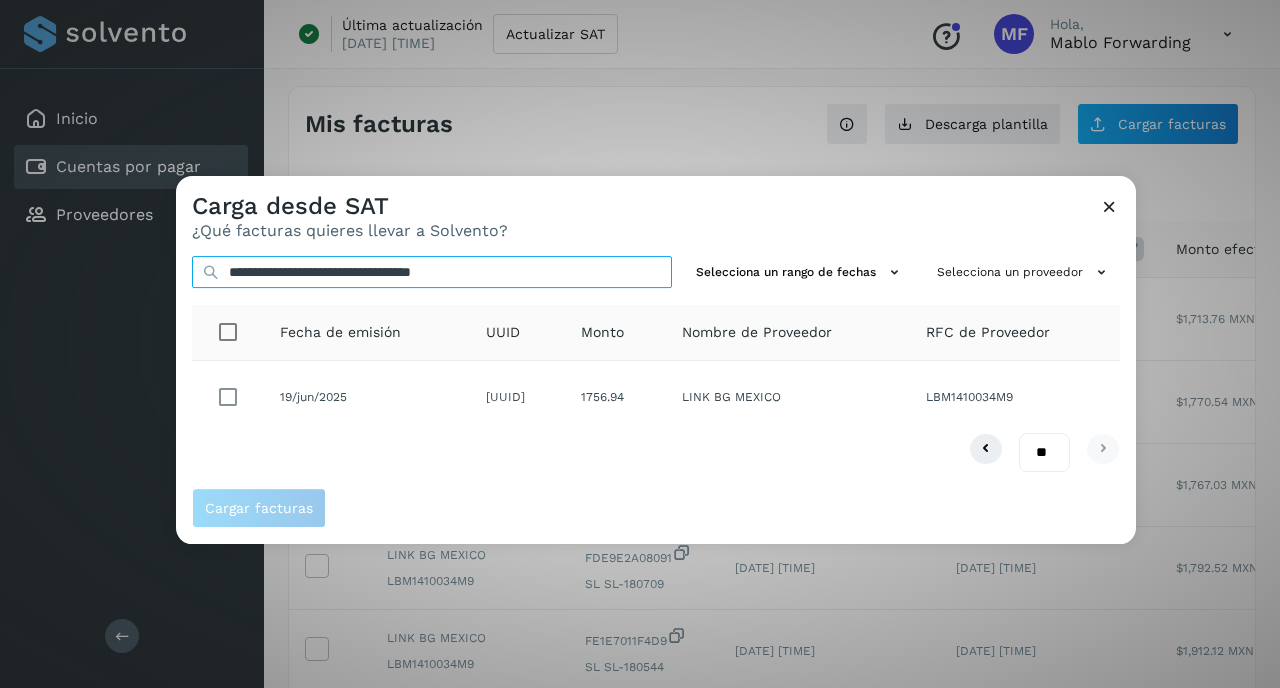 type on "**********" 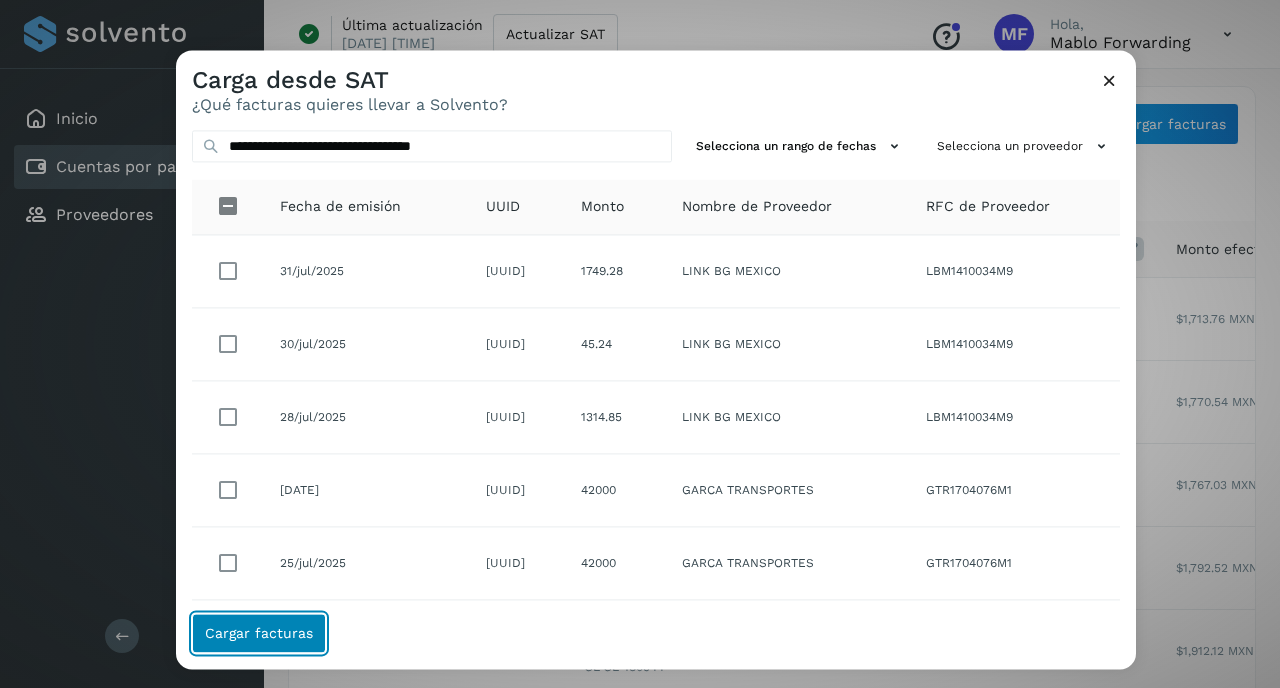 click on "Cargar facturas" at bounding box center [259, 634] 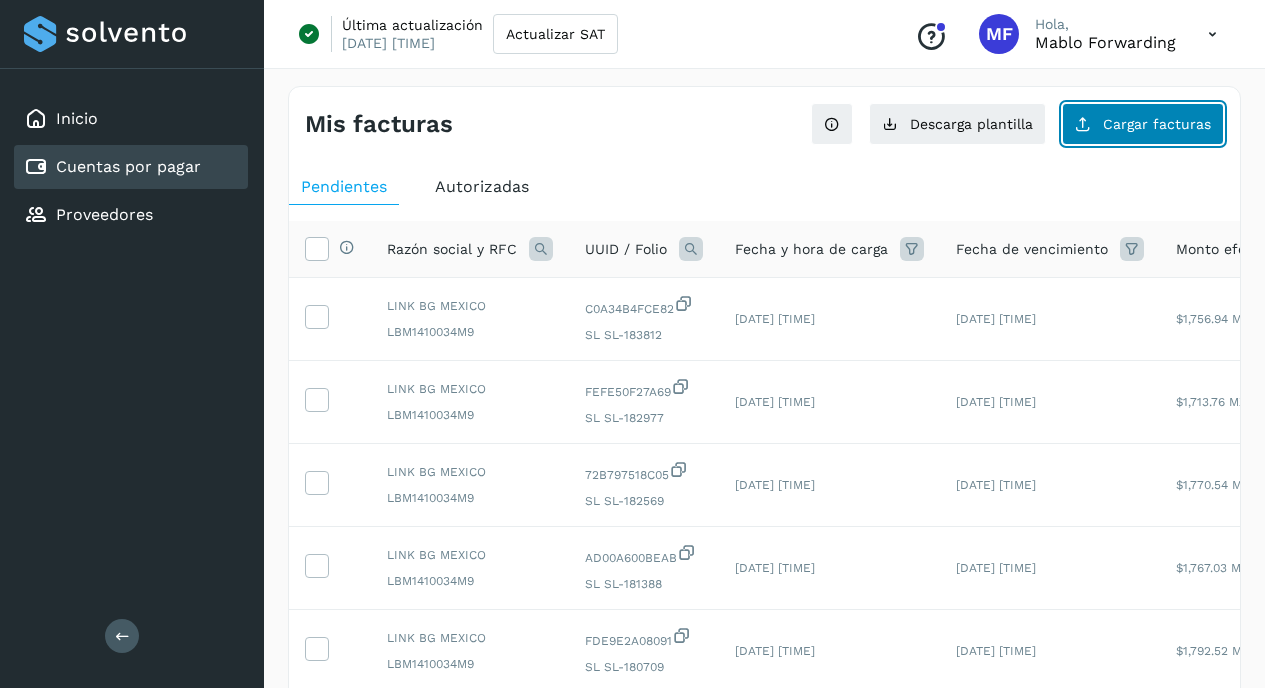 click on "Cargar facturas" 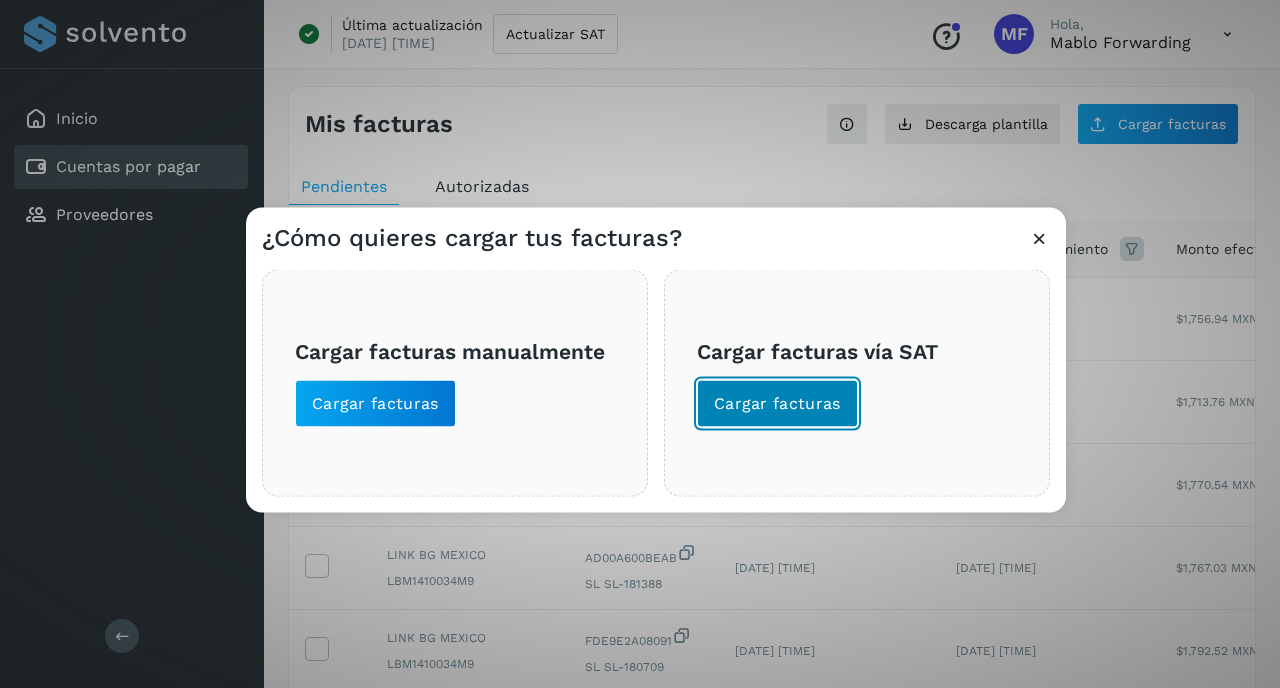 click on "Cargar facturas" 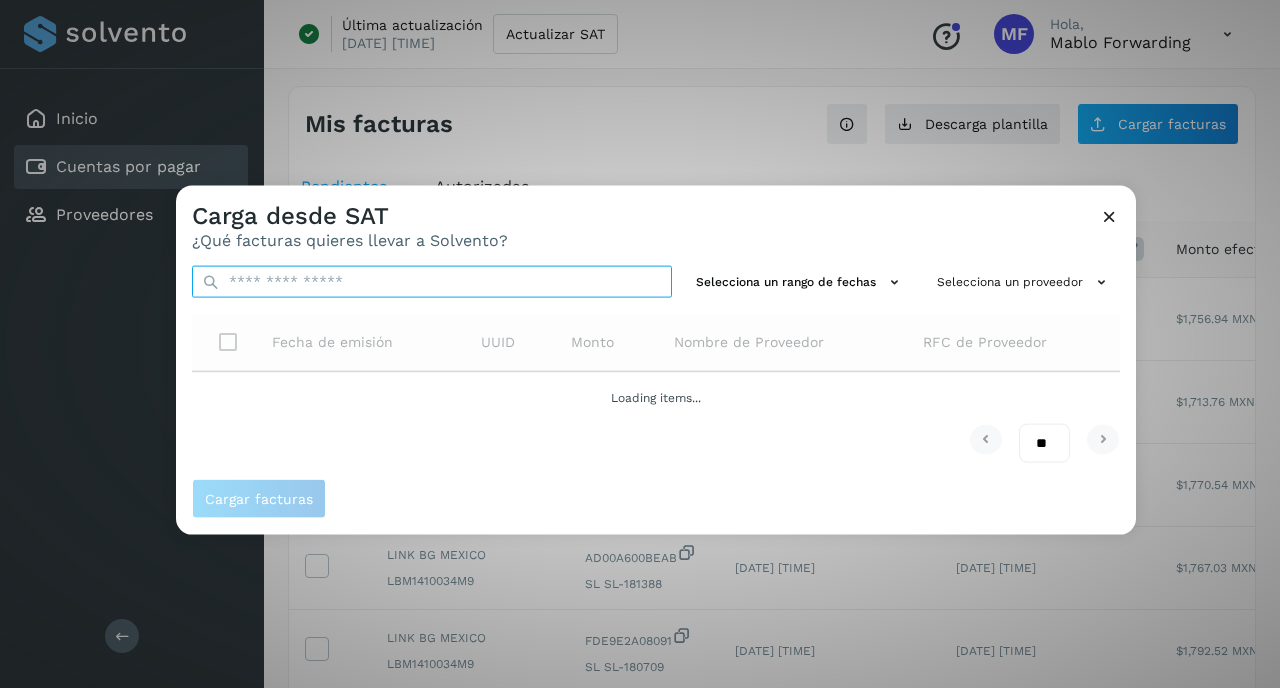click at bounding box center [432, 282] 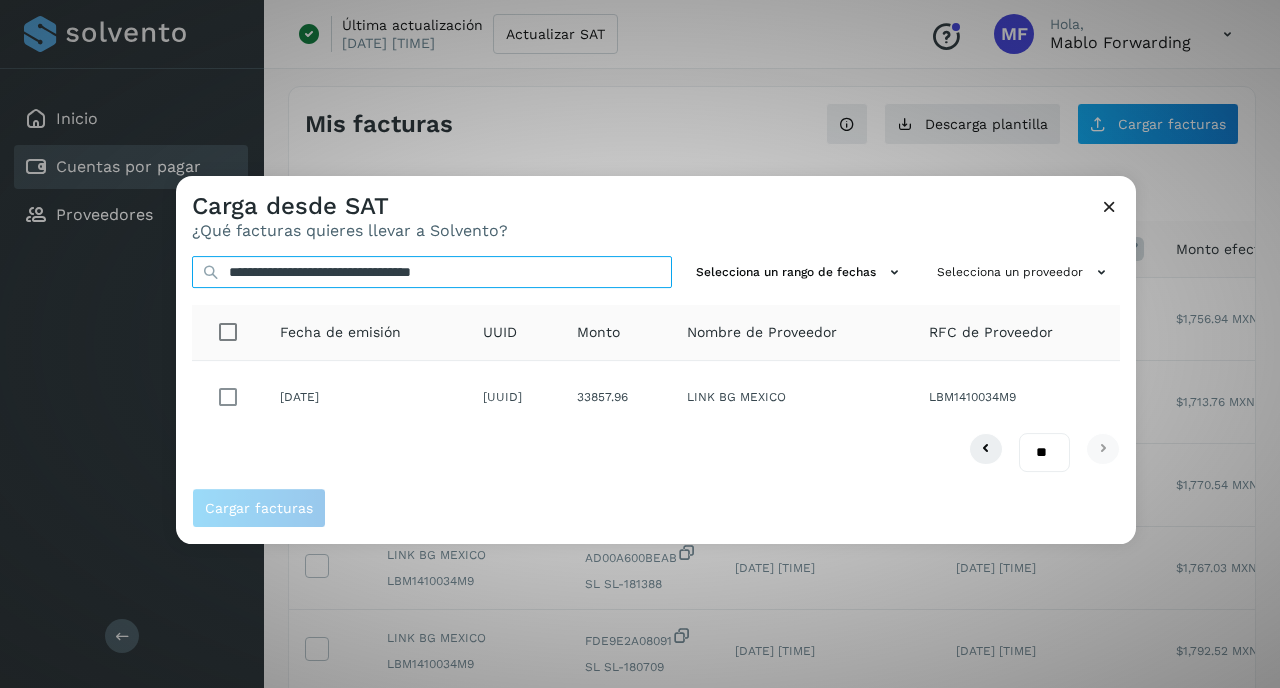 type on "**********" 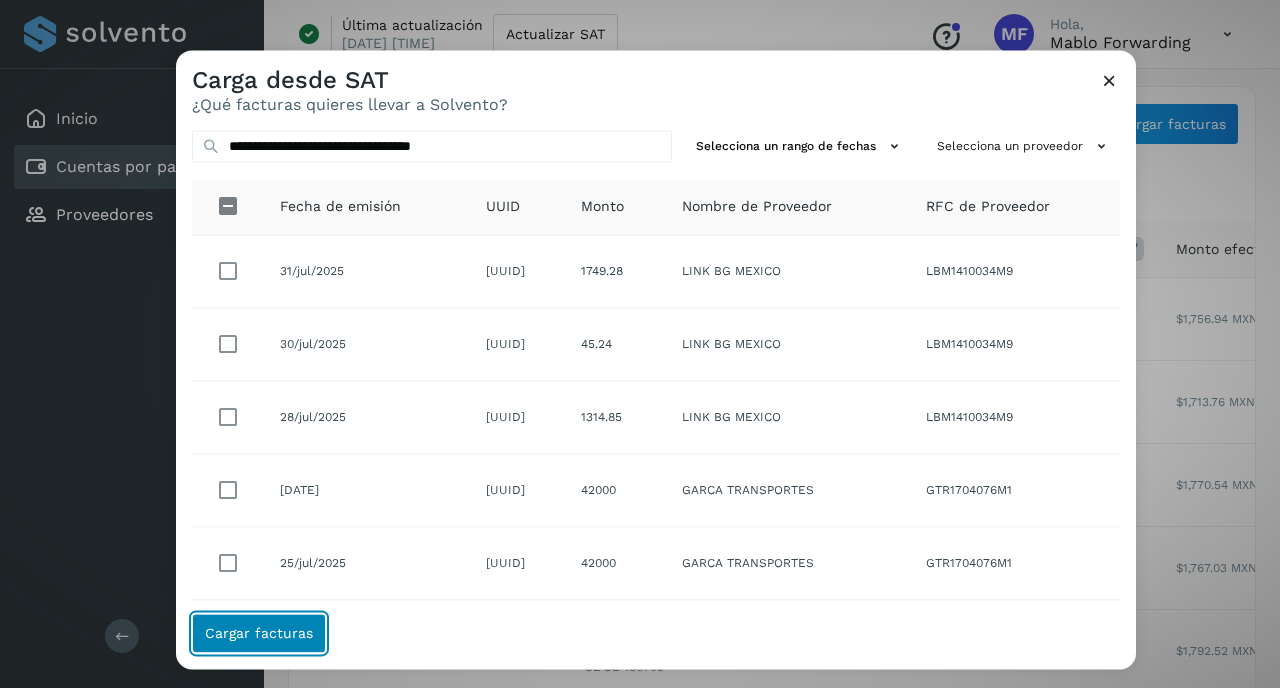 click on "Cargar facturas" 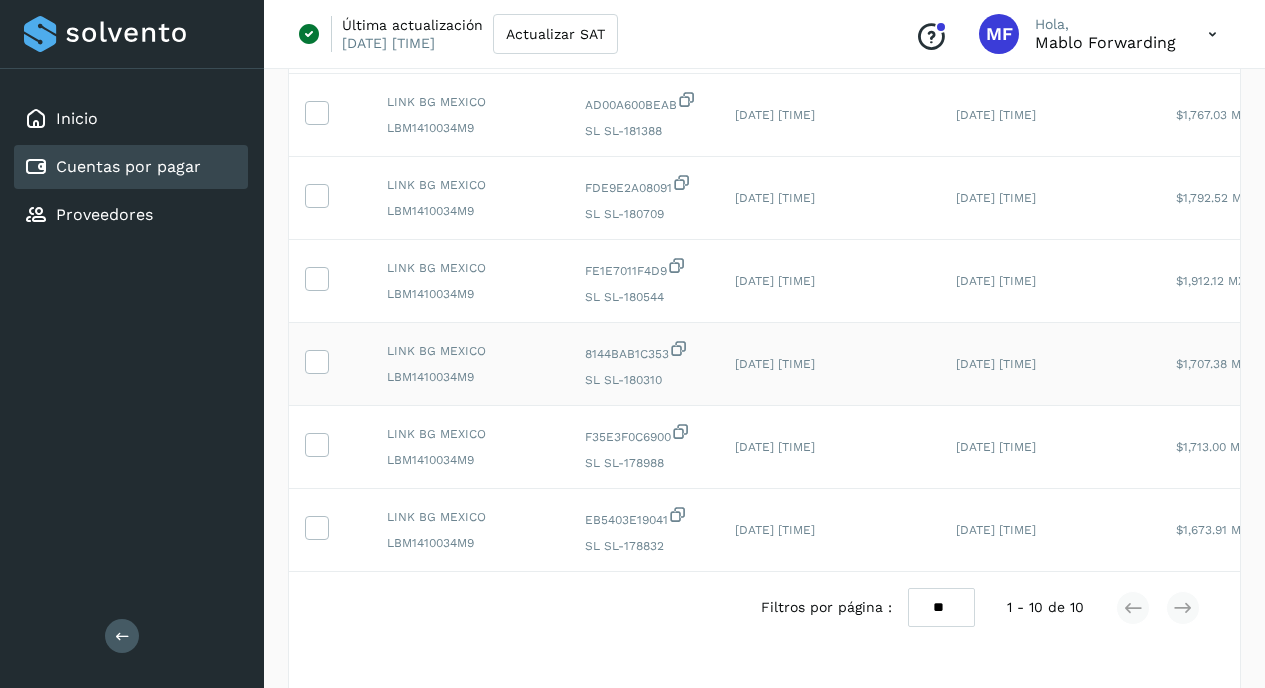 scroll, scrollTop: 0, scrollLeft: 0, axis: both 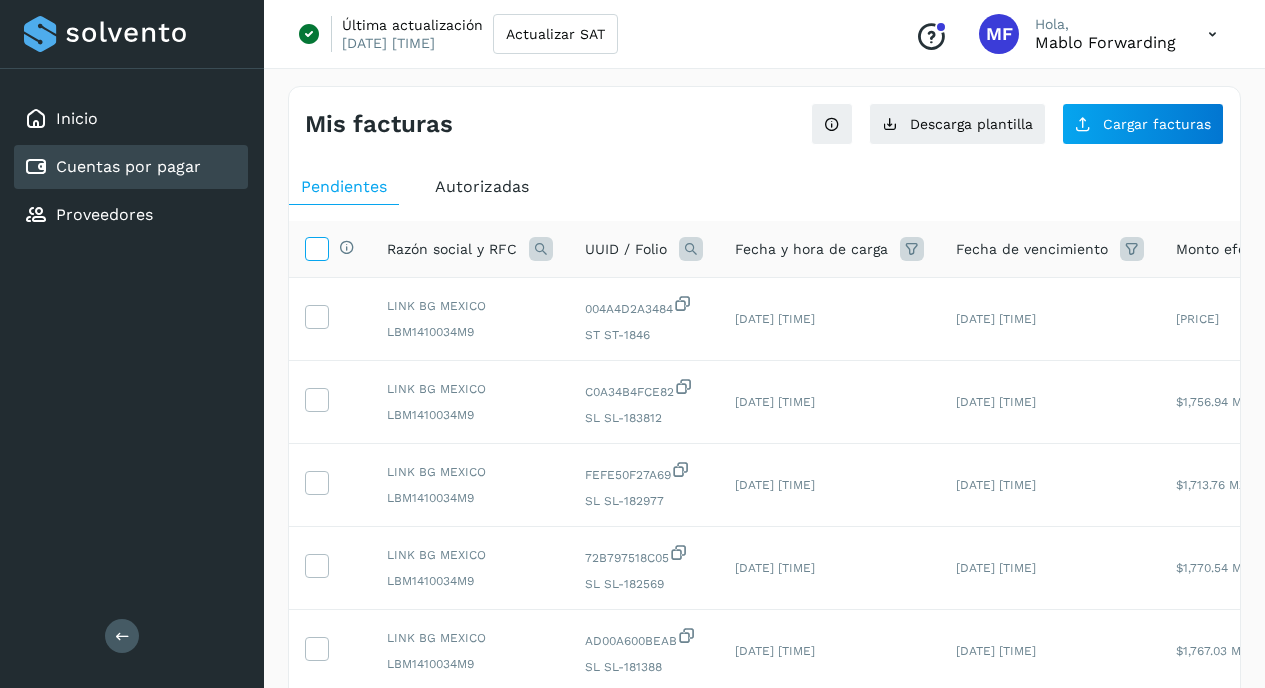 click at bounding box center [316, 247] 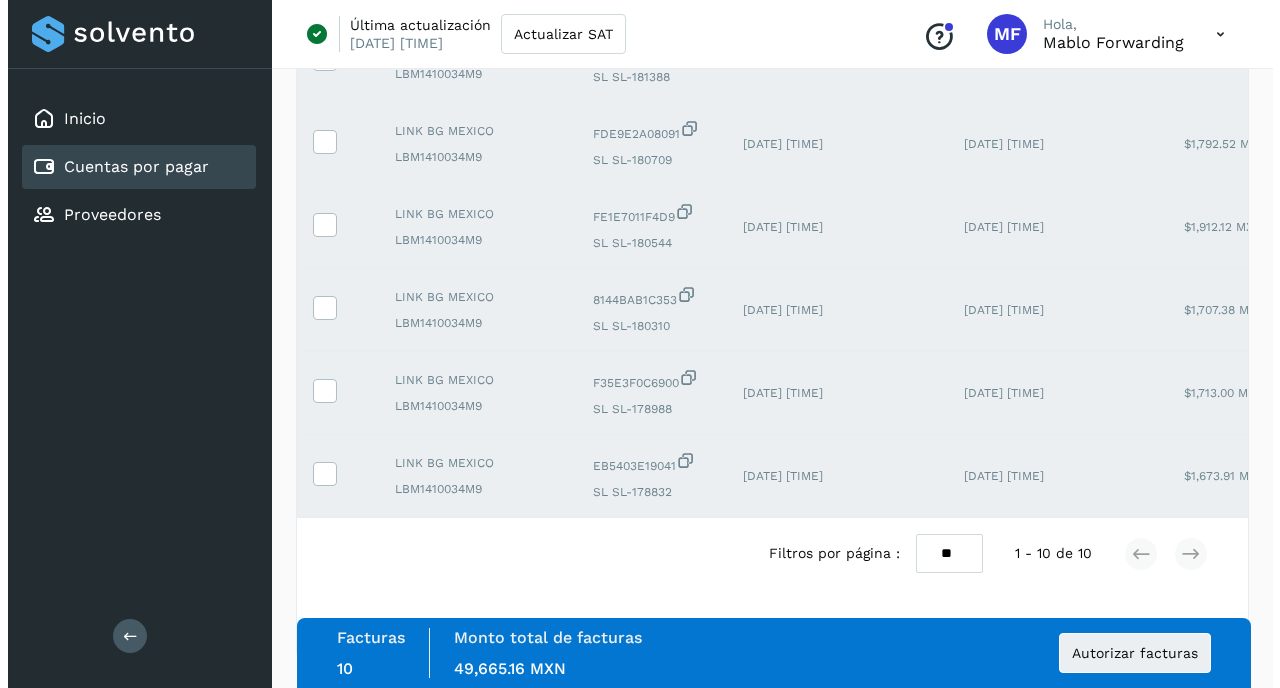 scroll, scrollTop: 605, scrollLeft: 0, axis: vertical 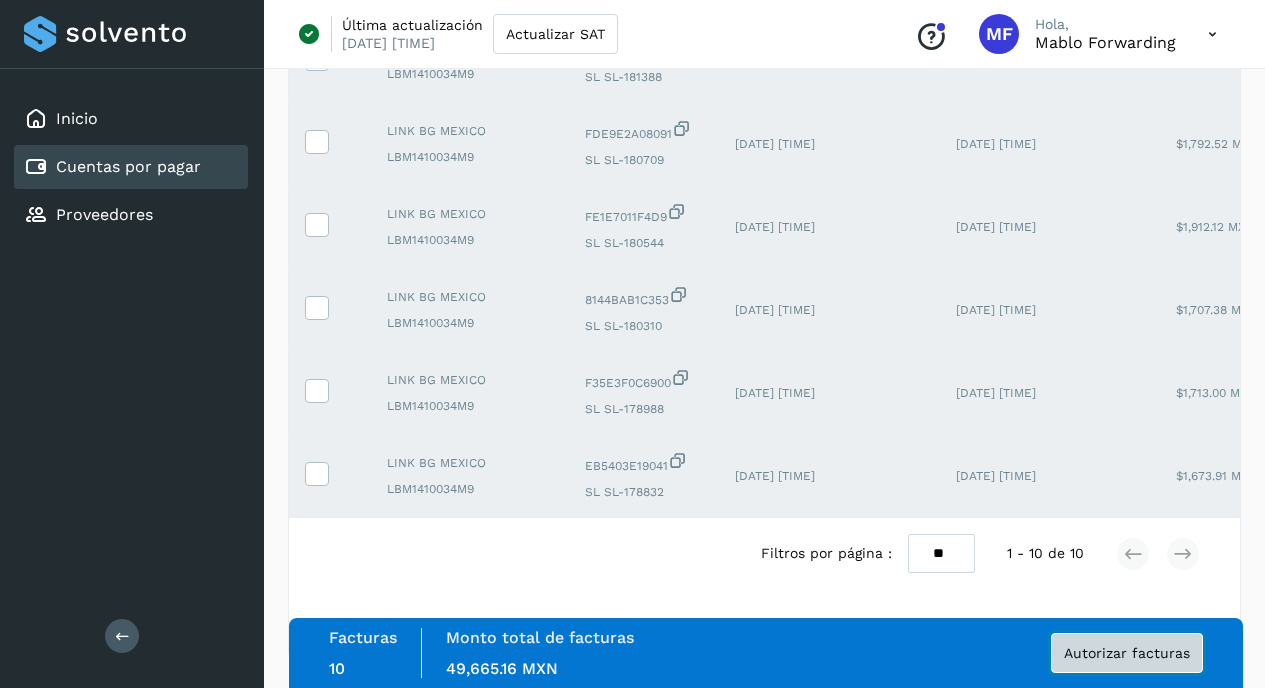 click on "Autorizar facturas" at bounding box center [1127, 653] 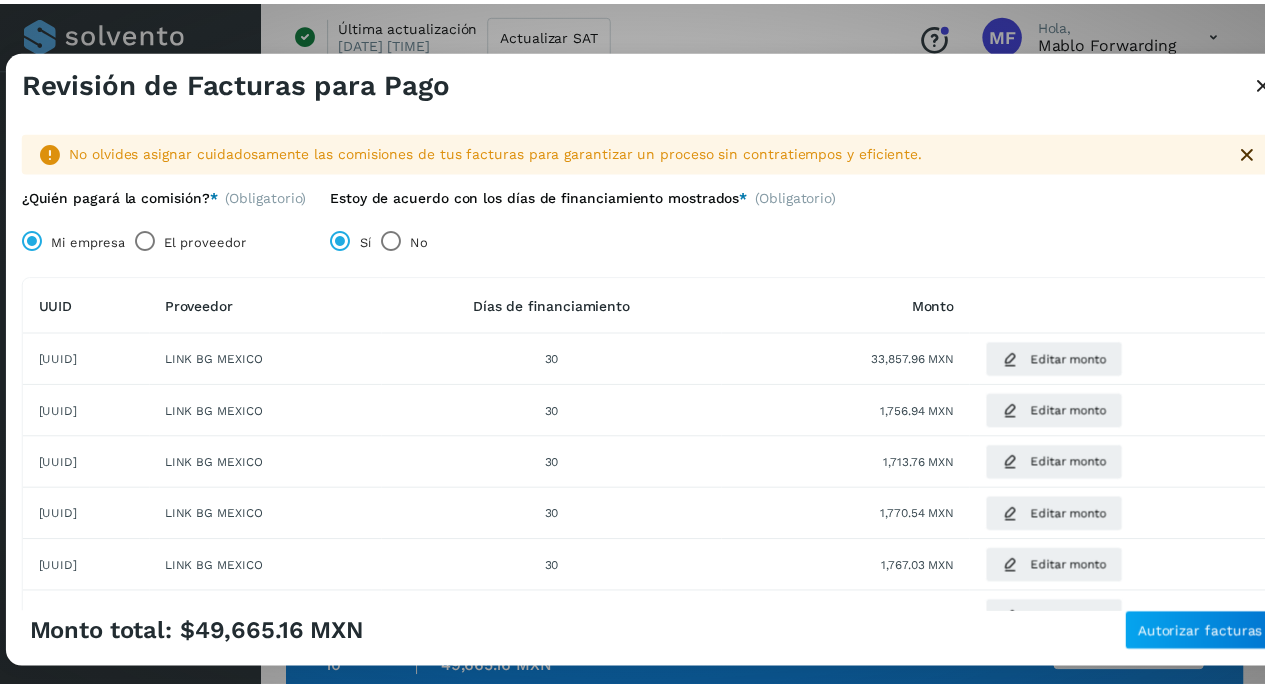 scroll, scrollTop: 396, scrollLeft: 0, axis: vertical 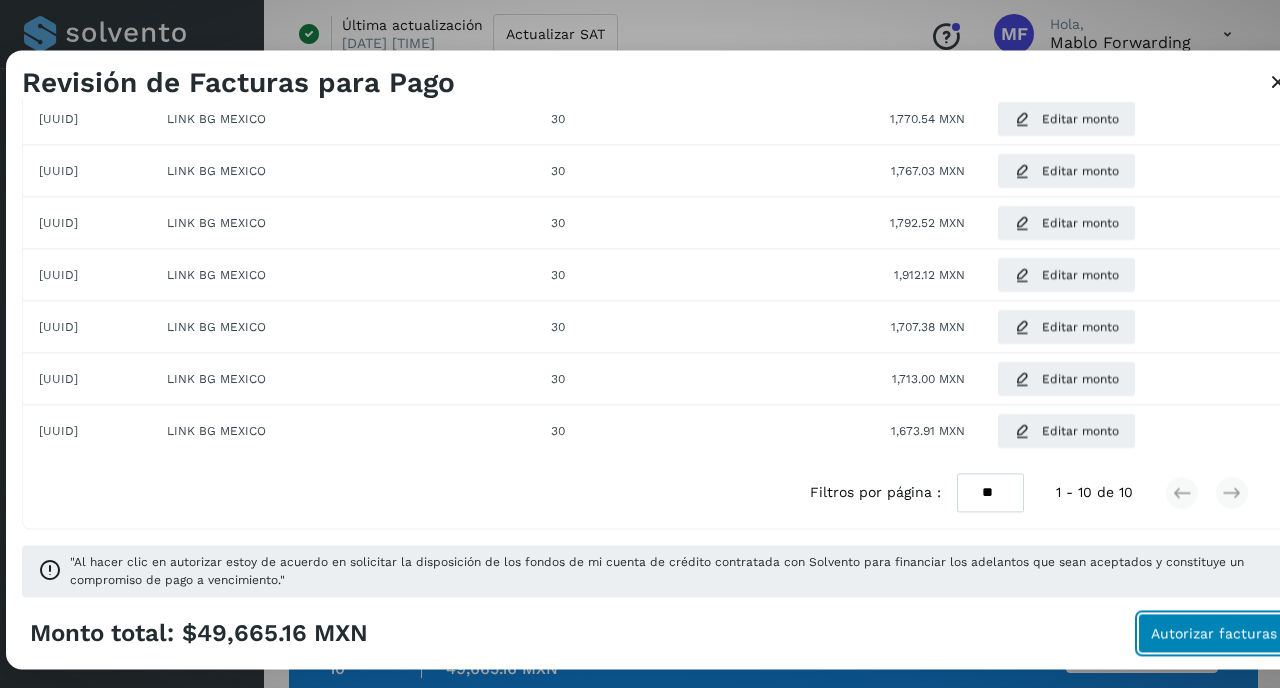 click on "Autorizar facturas" 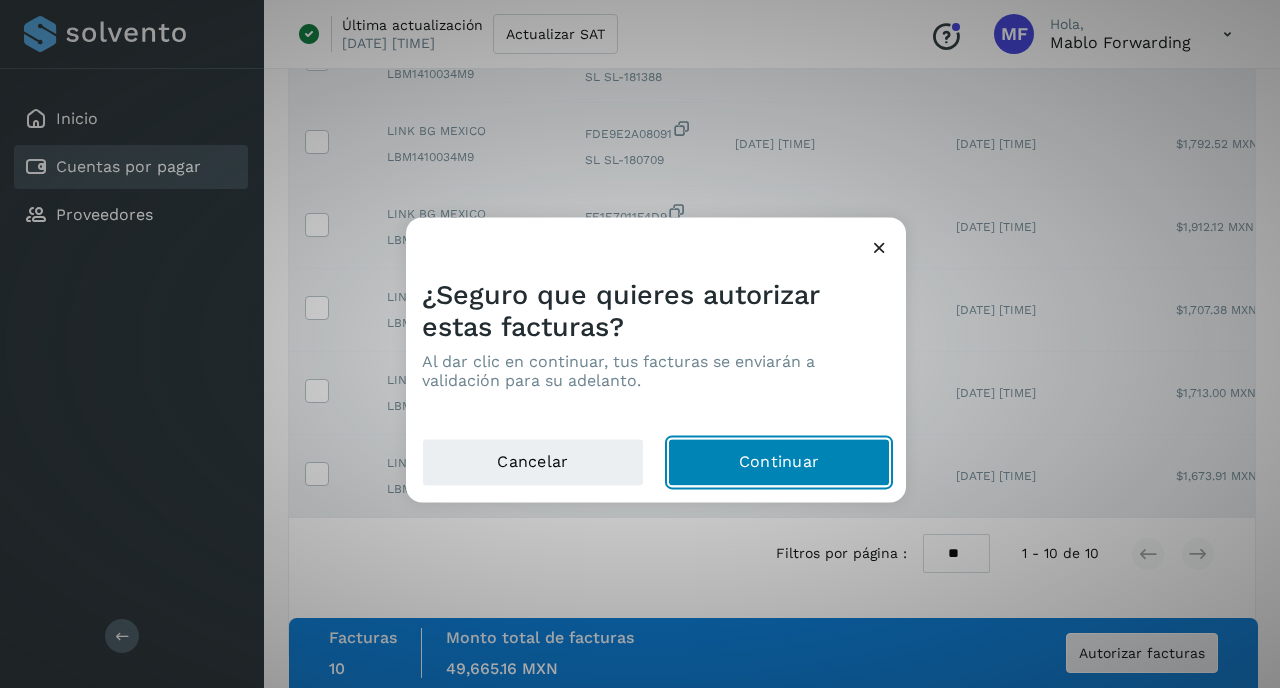 click on "Continuar" 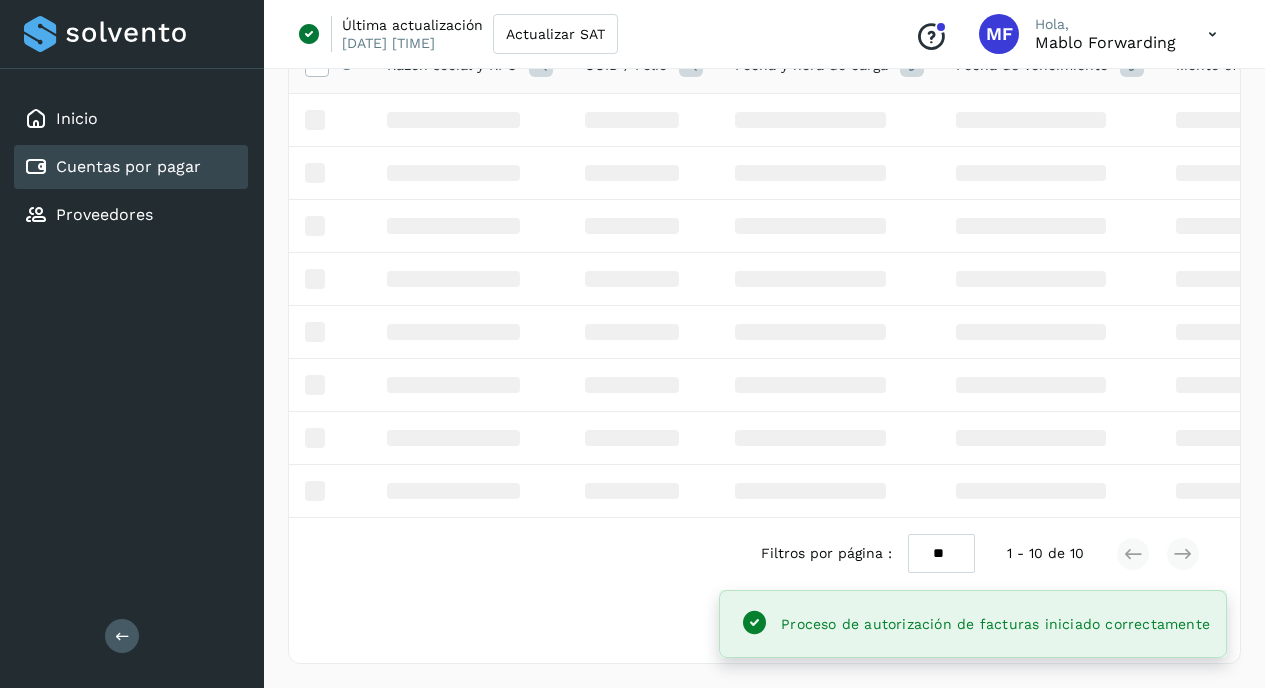 scroll, scrollTop: 199, scrollLeft: 0, axis: vertical 